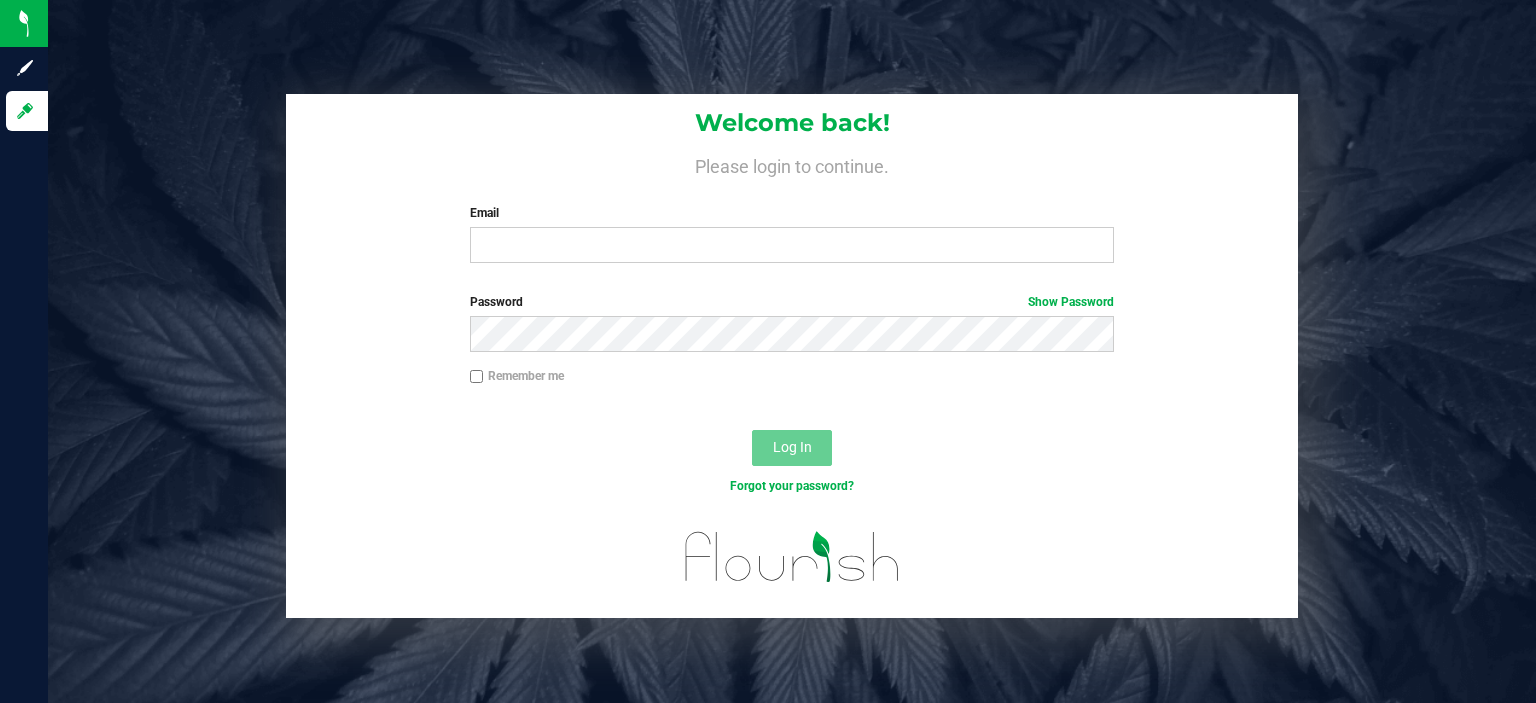 scroll, scrollTop: 0, scrollLeft: 0, axis: both 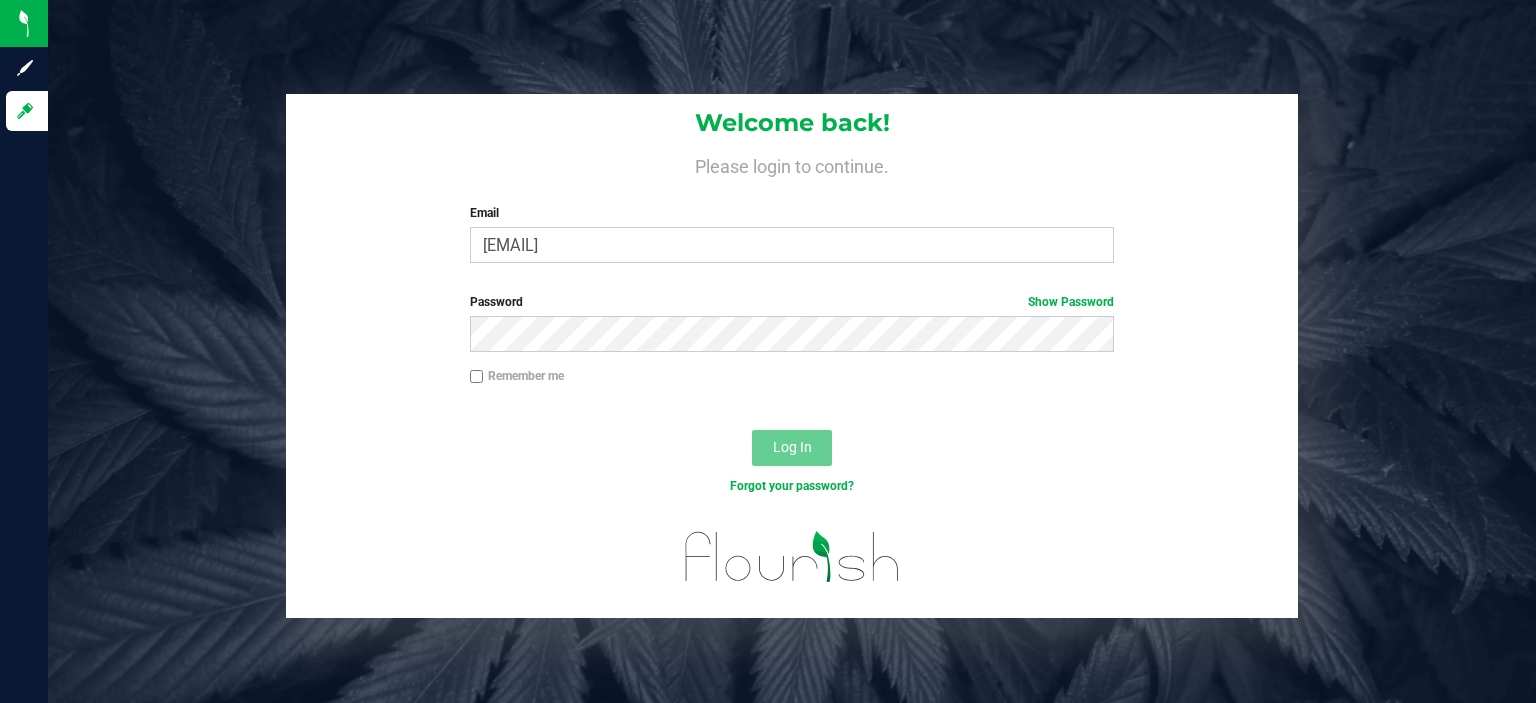 type on "[EMAIL]" 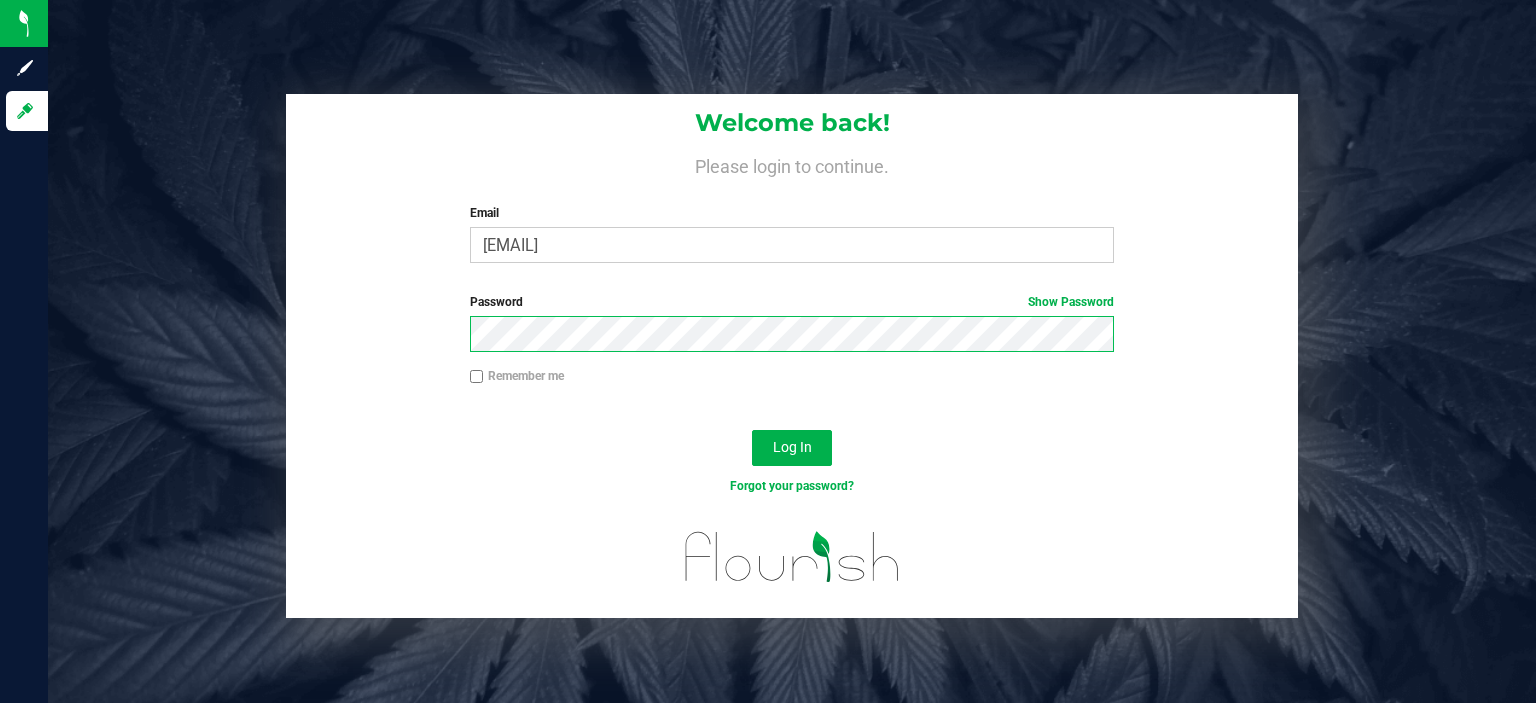click on "Log In" at bounding box center (792, 448) 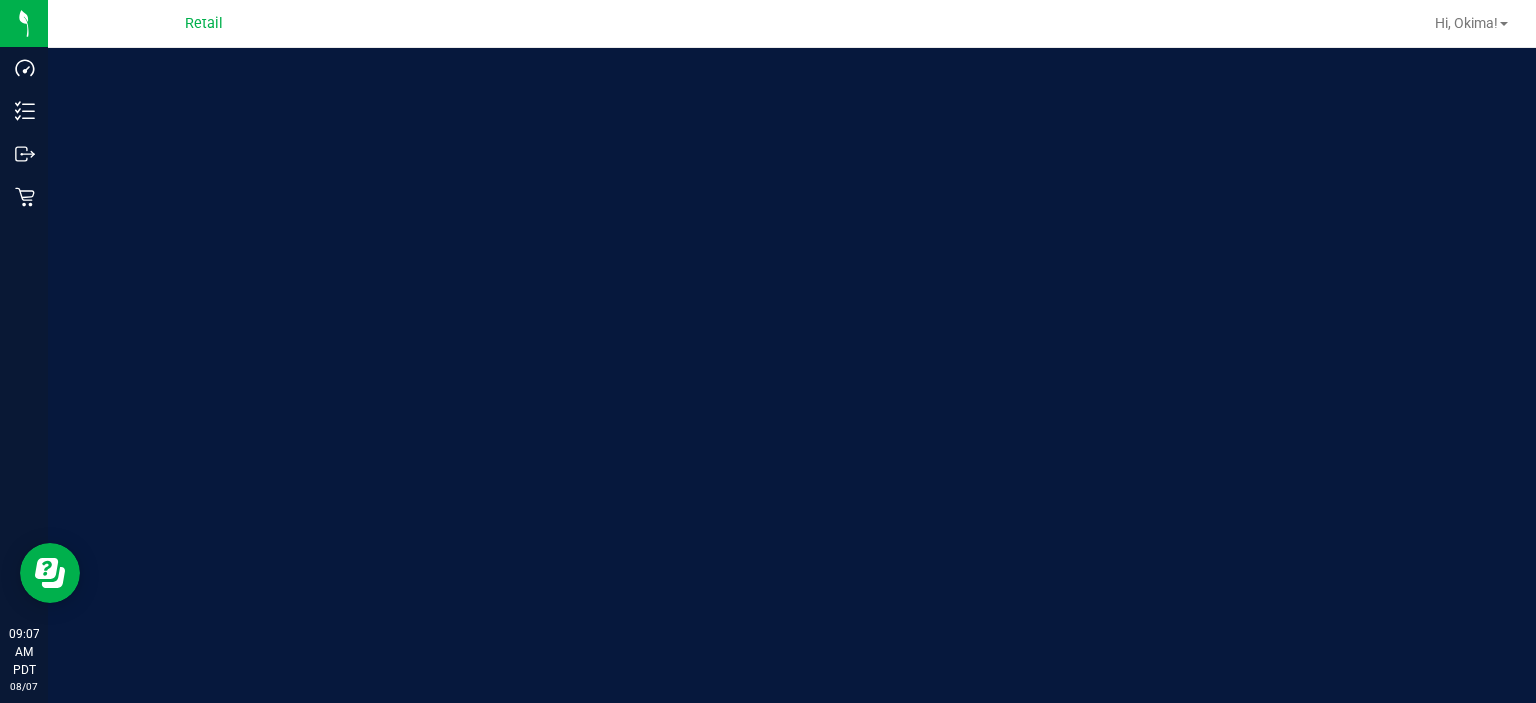 scroll, scrollTop: 0, scrollLeft: 0, axis: both 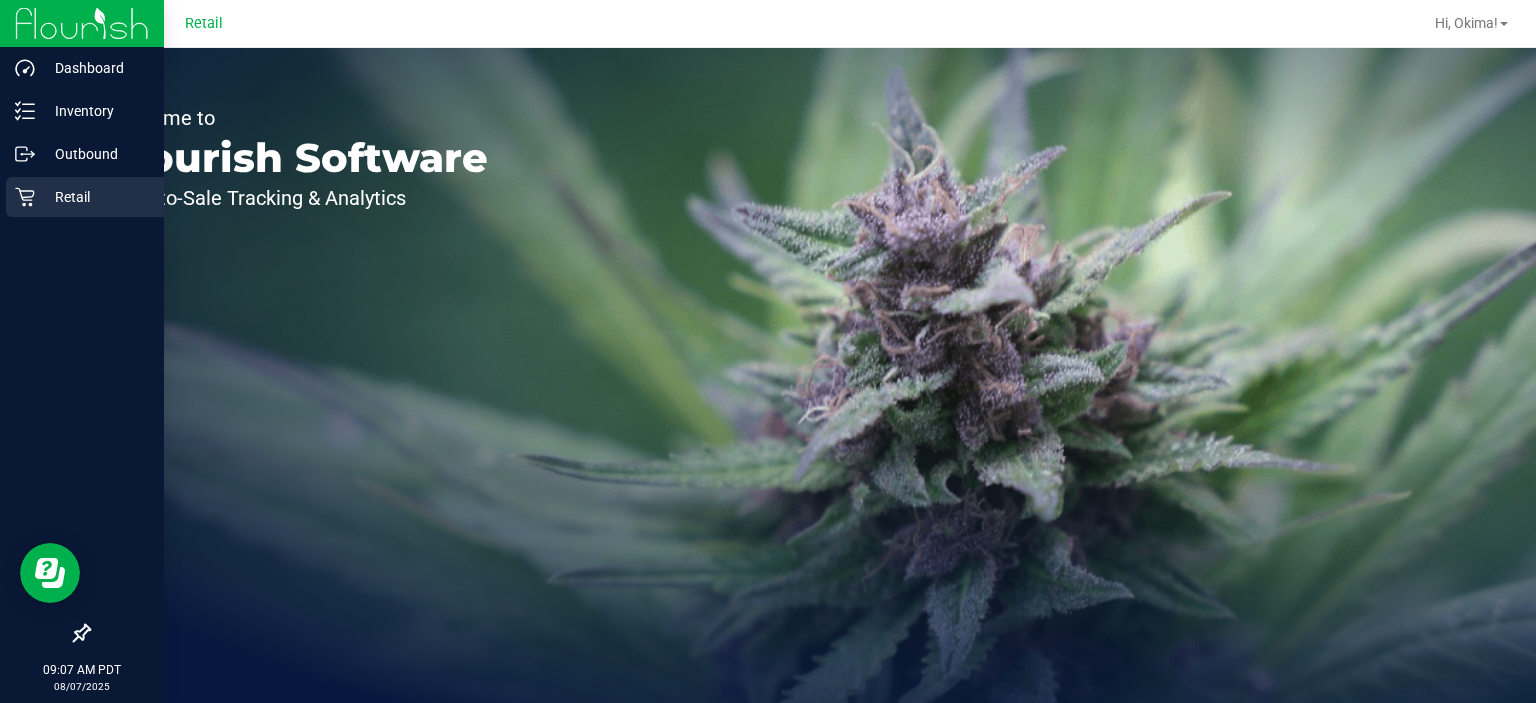 click 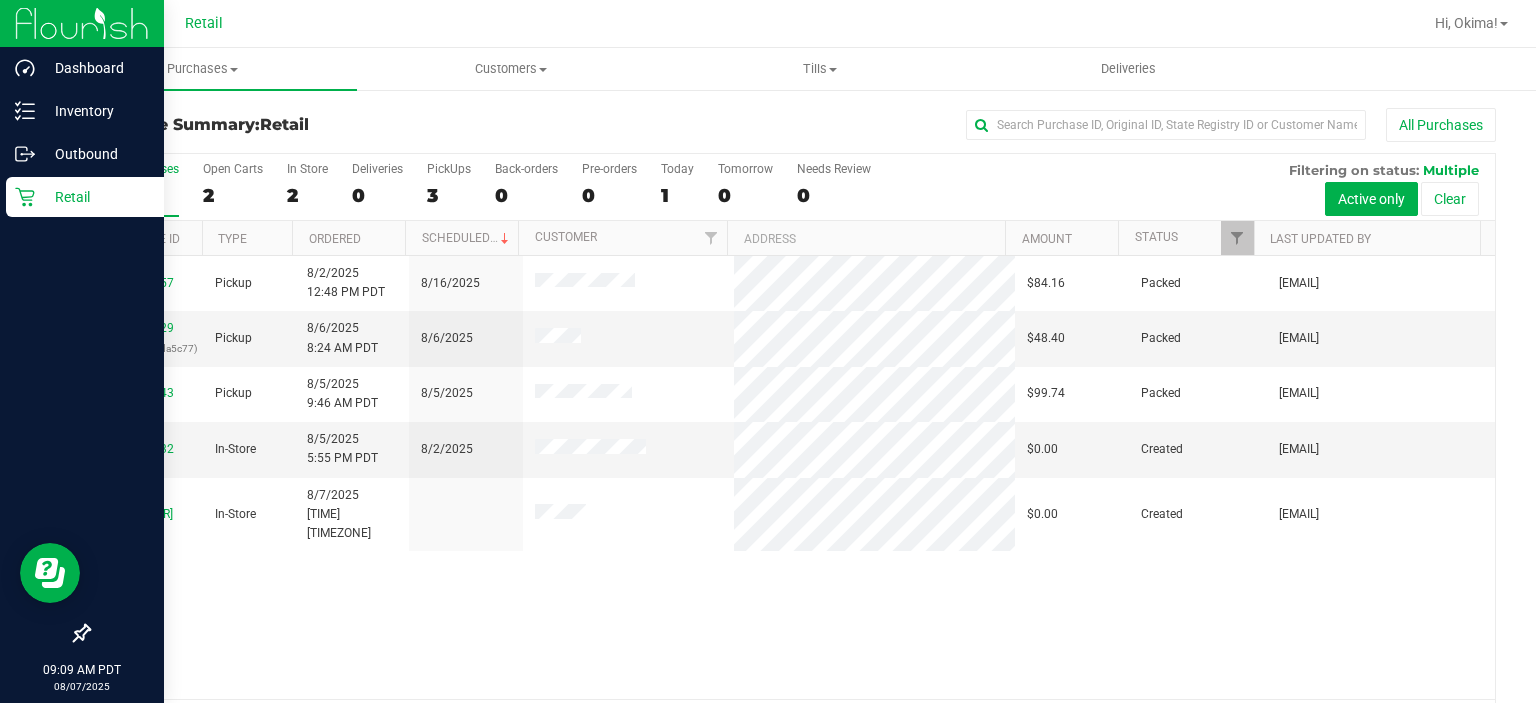 click on "Retail" at bounding box center [95, 197] 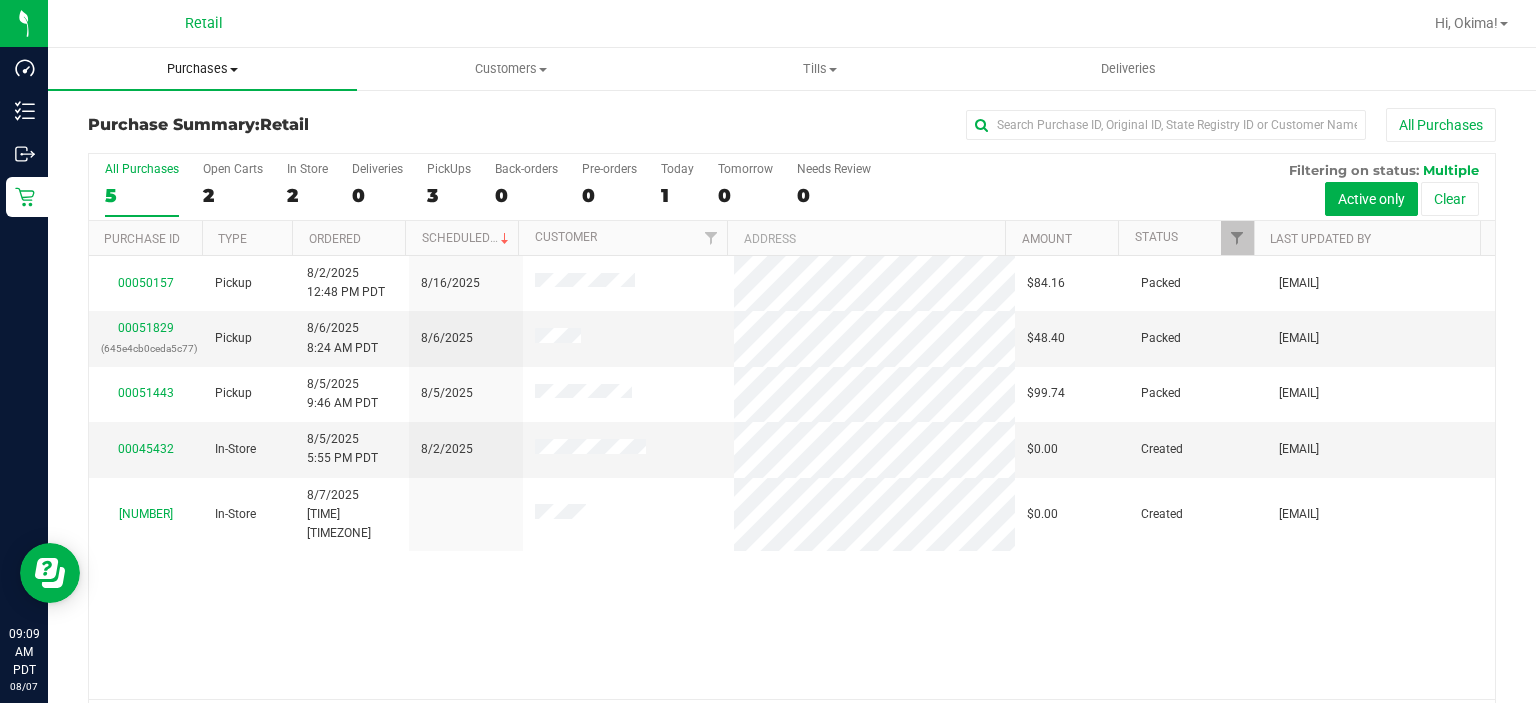 click on "Purchases
Summary of purchases
Fulfillment
All purchases" at bounding box center [202, 69] 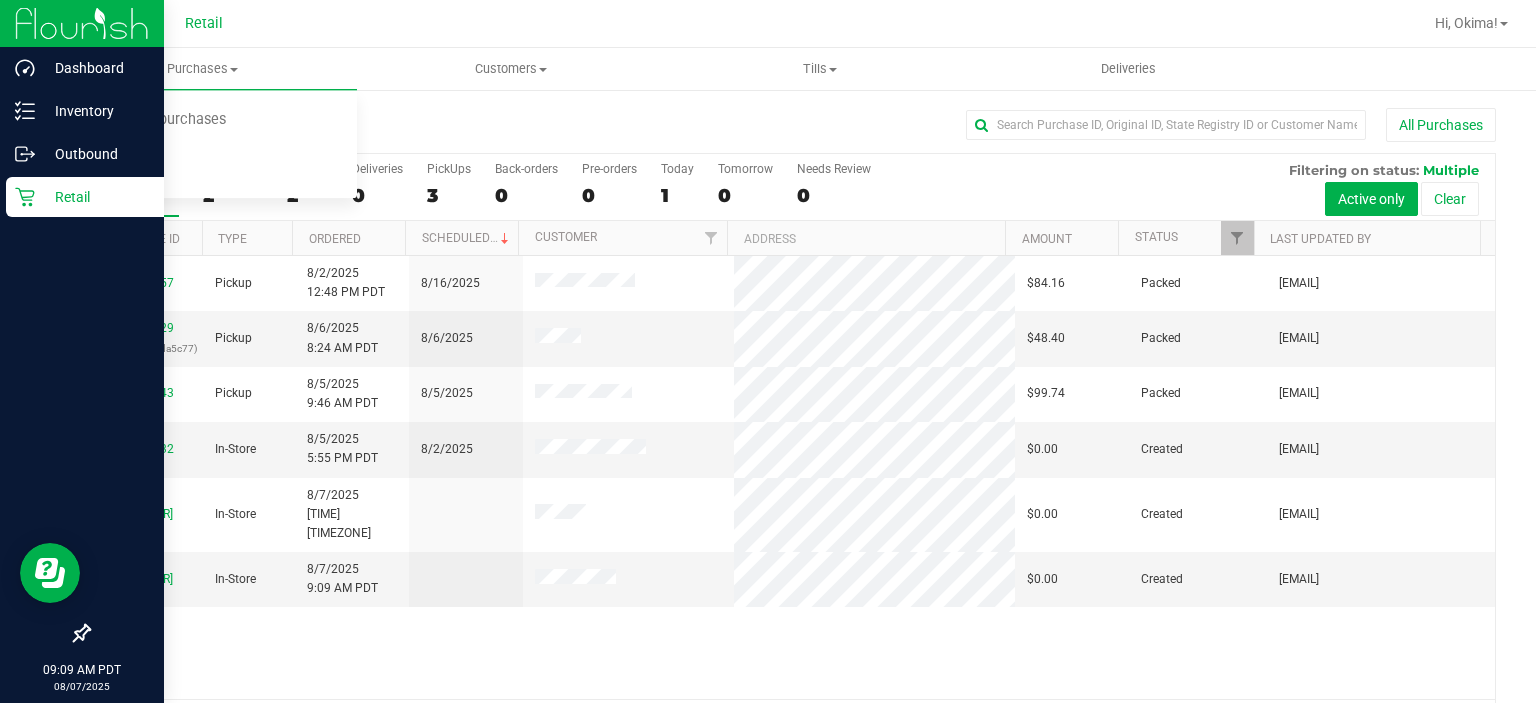 click on "Retail" at bounding box center [95, 197] 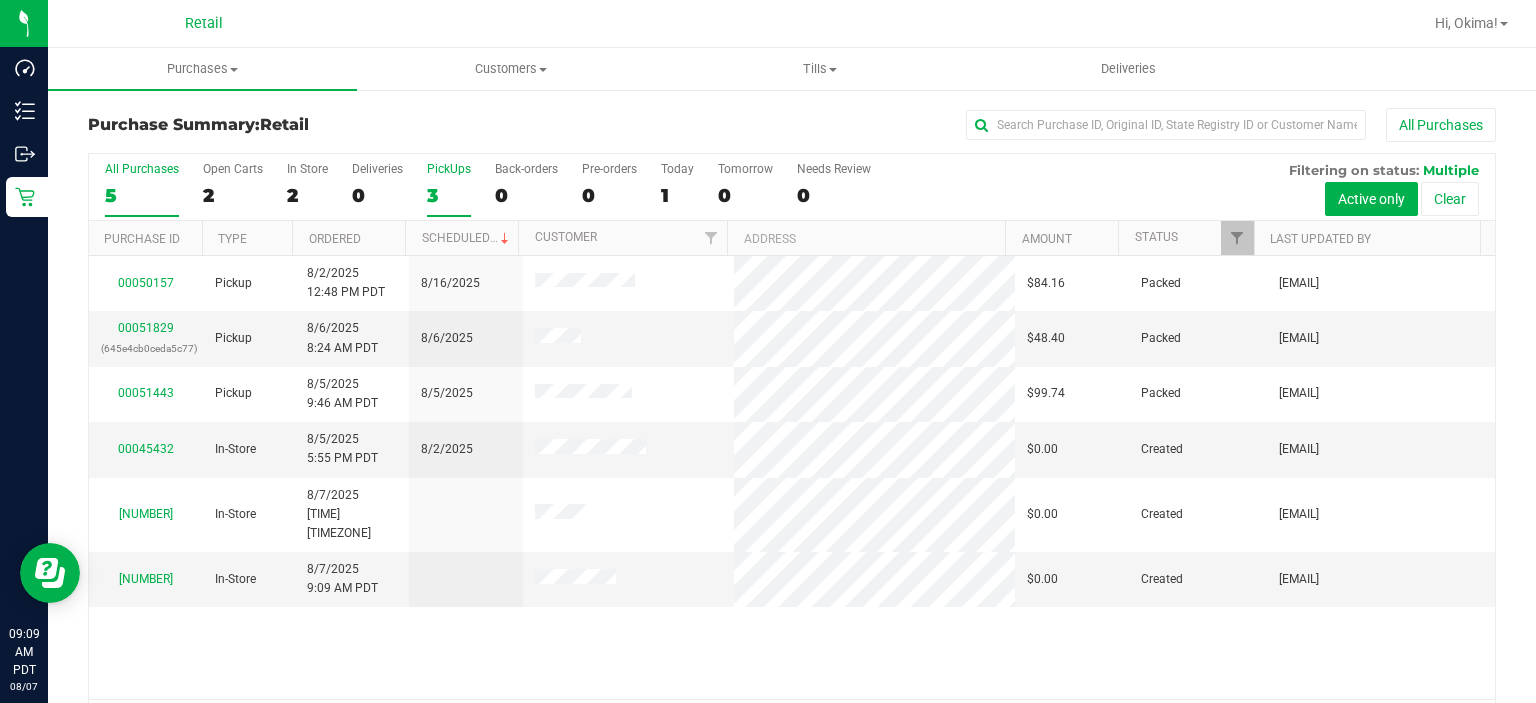 click on "PickUps" at bounding box center [449, 169] 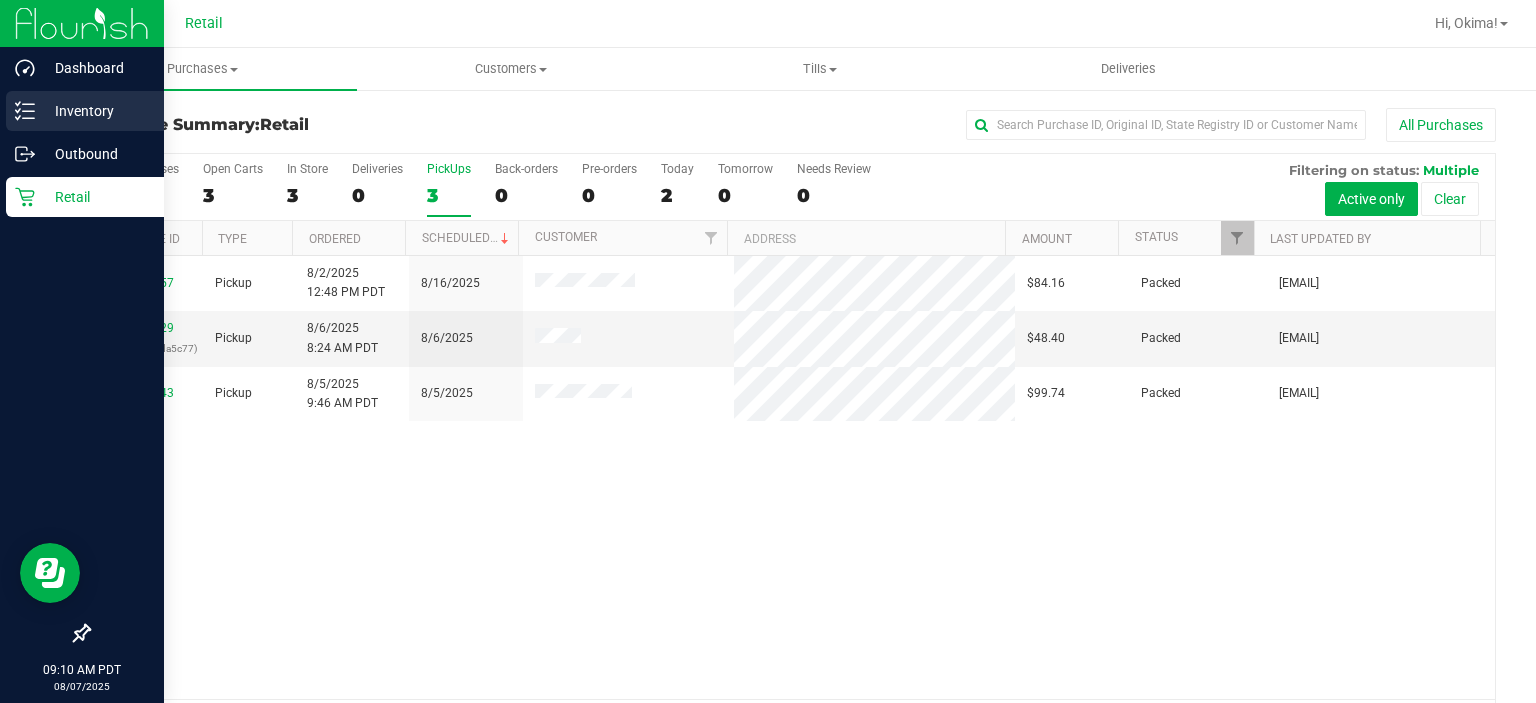click 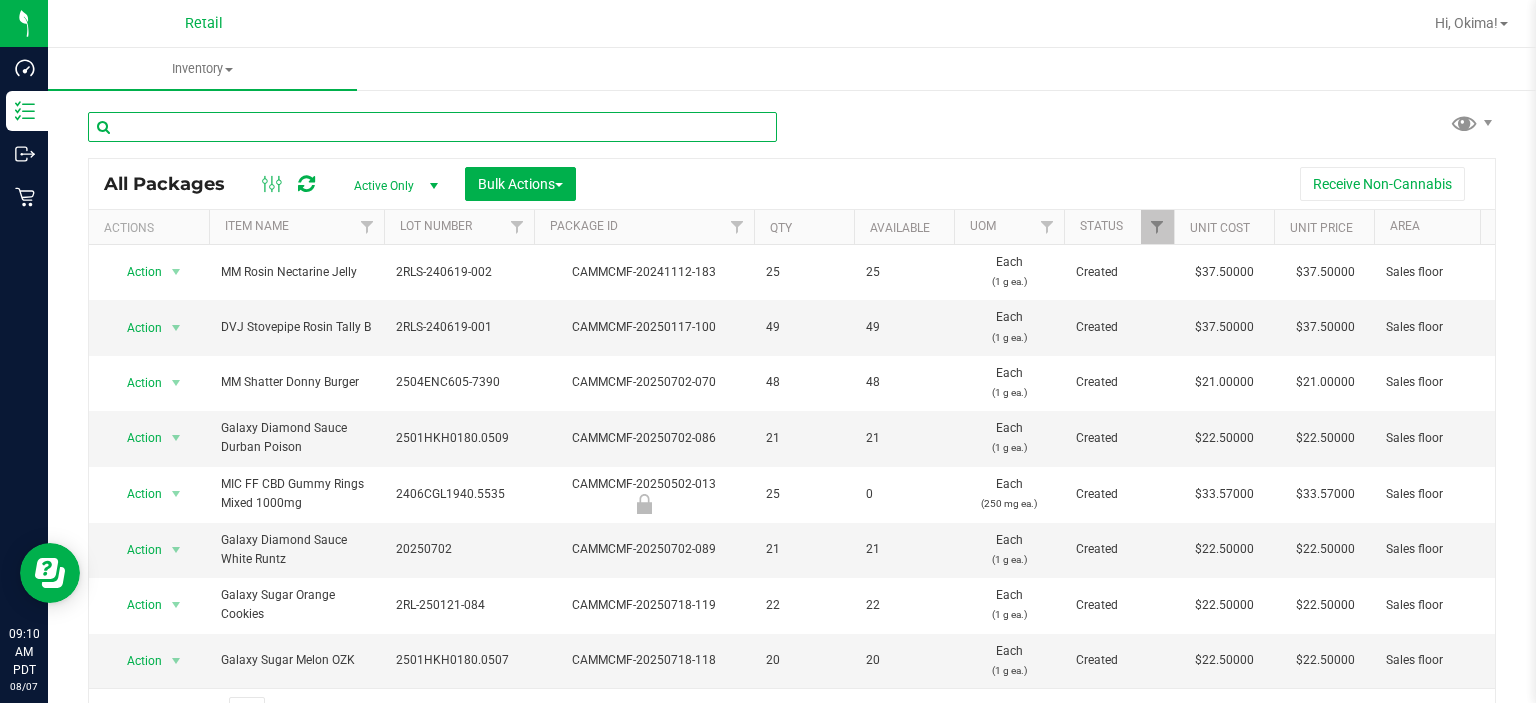 click at bounding box center (432, 127) 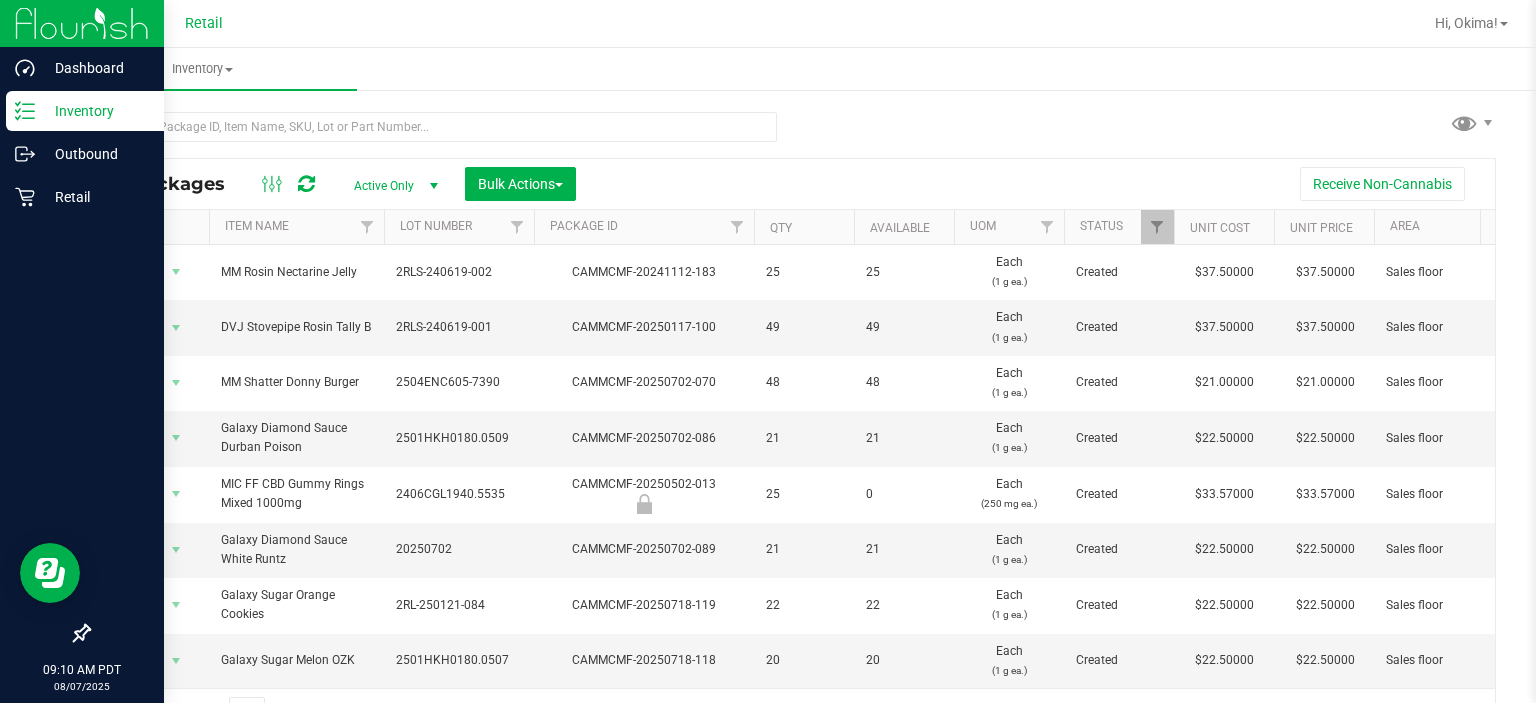 click 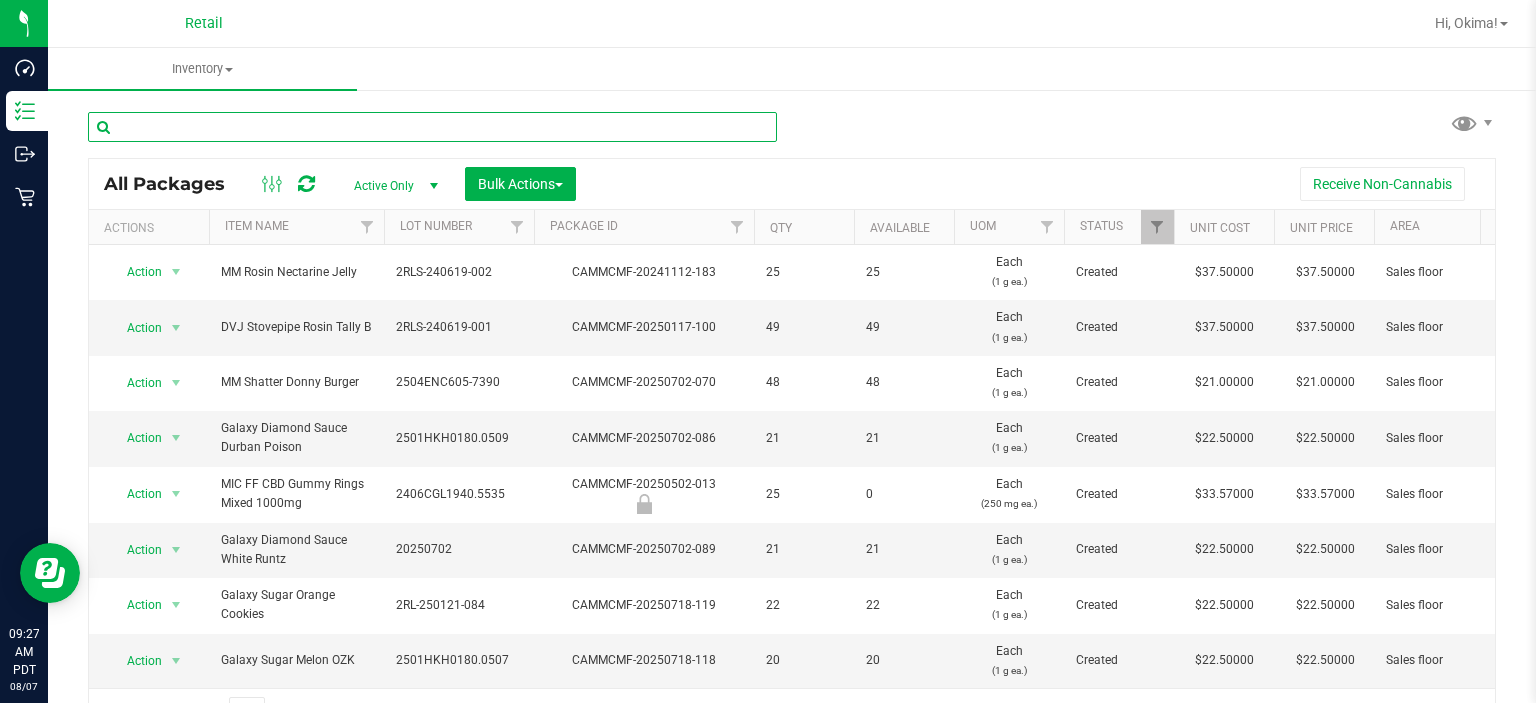 click at bounding box center (432, 127) 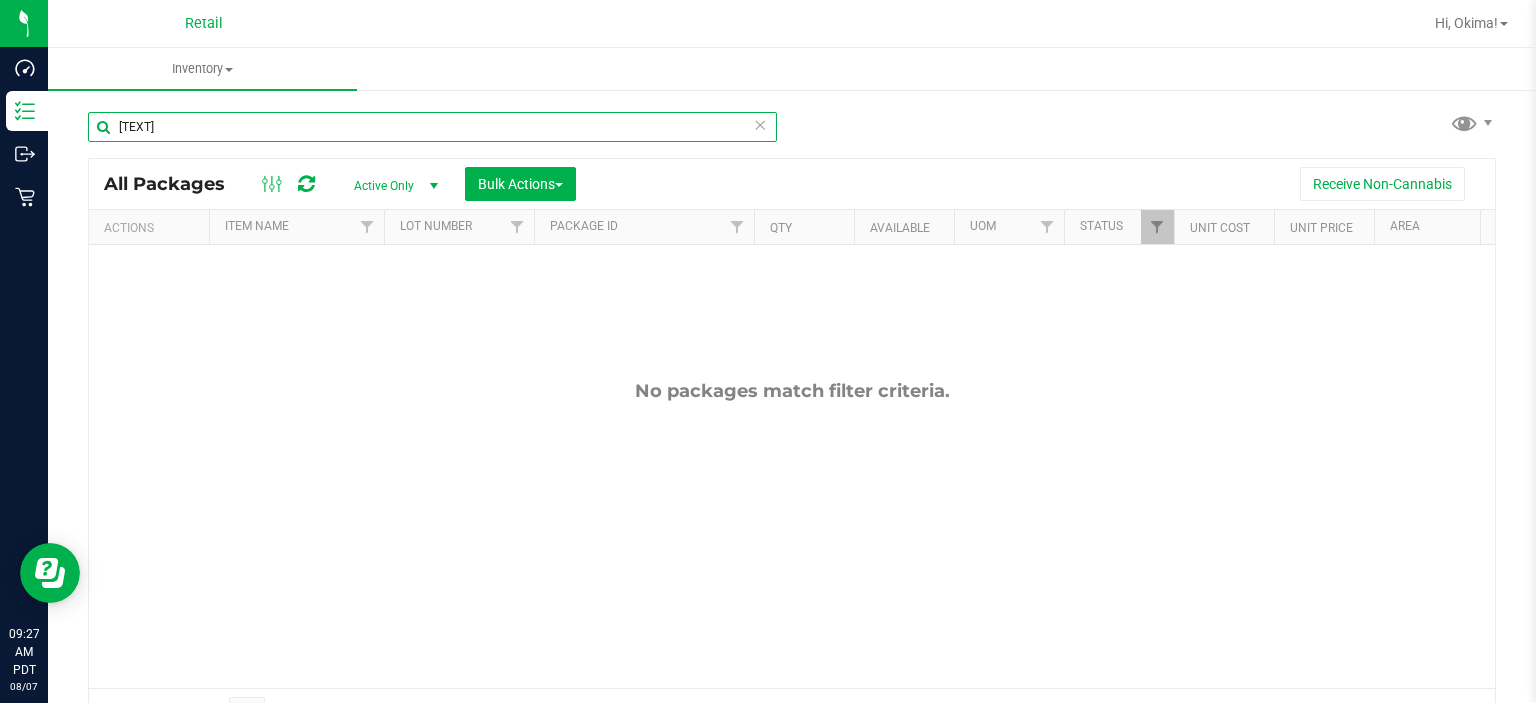 type on "[TEXT]" 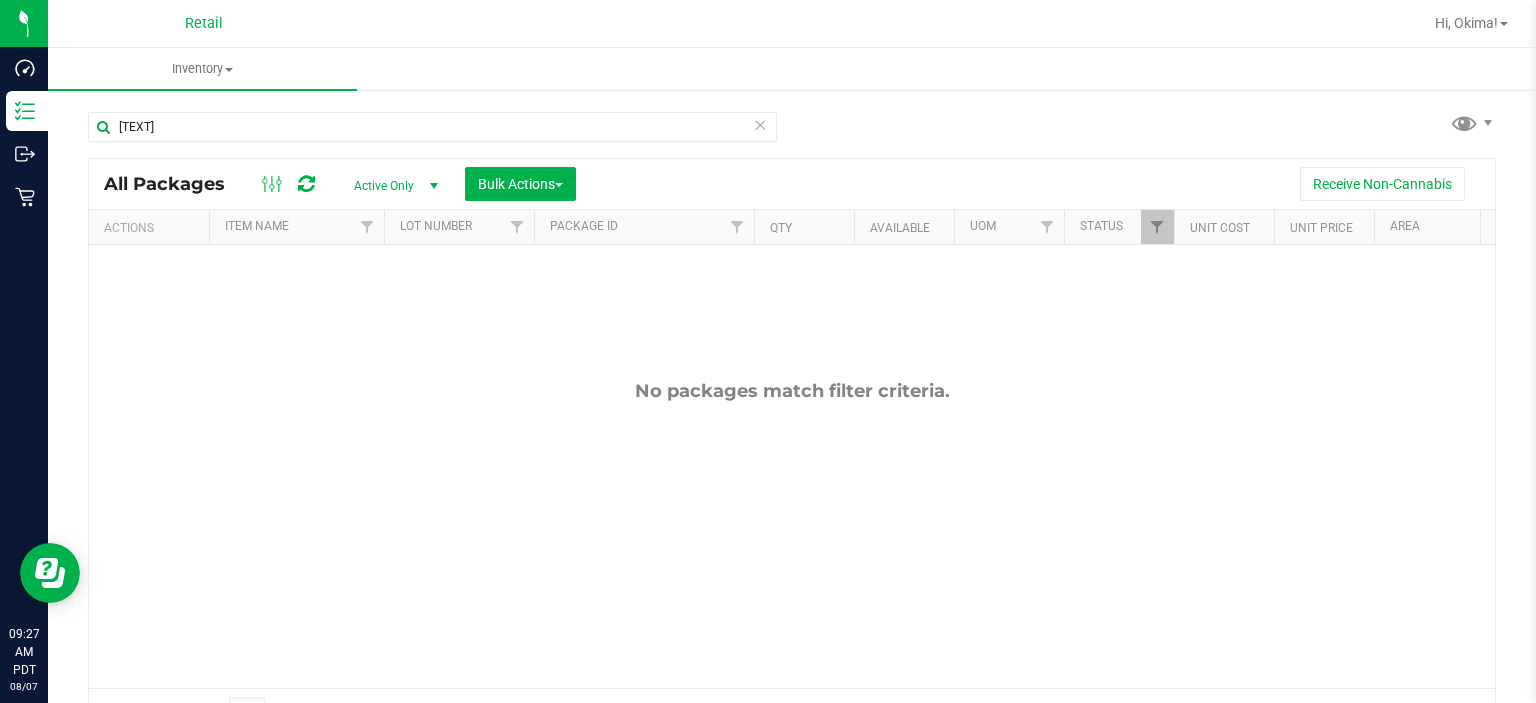 click on "All Packages
Active Only Active Only Lab Samples Locked All
Bulk Actions
Add to manufacturing run
Add to outbound order
Combine packages
Combine packages (lot)" at bounding box center [792, 184] 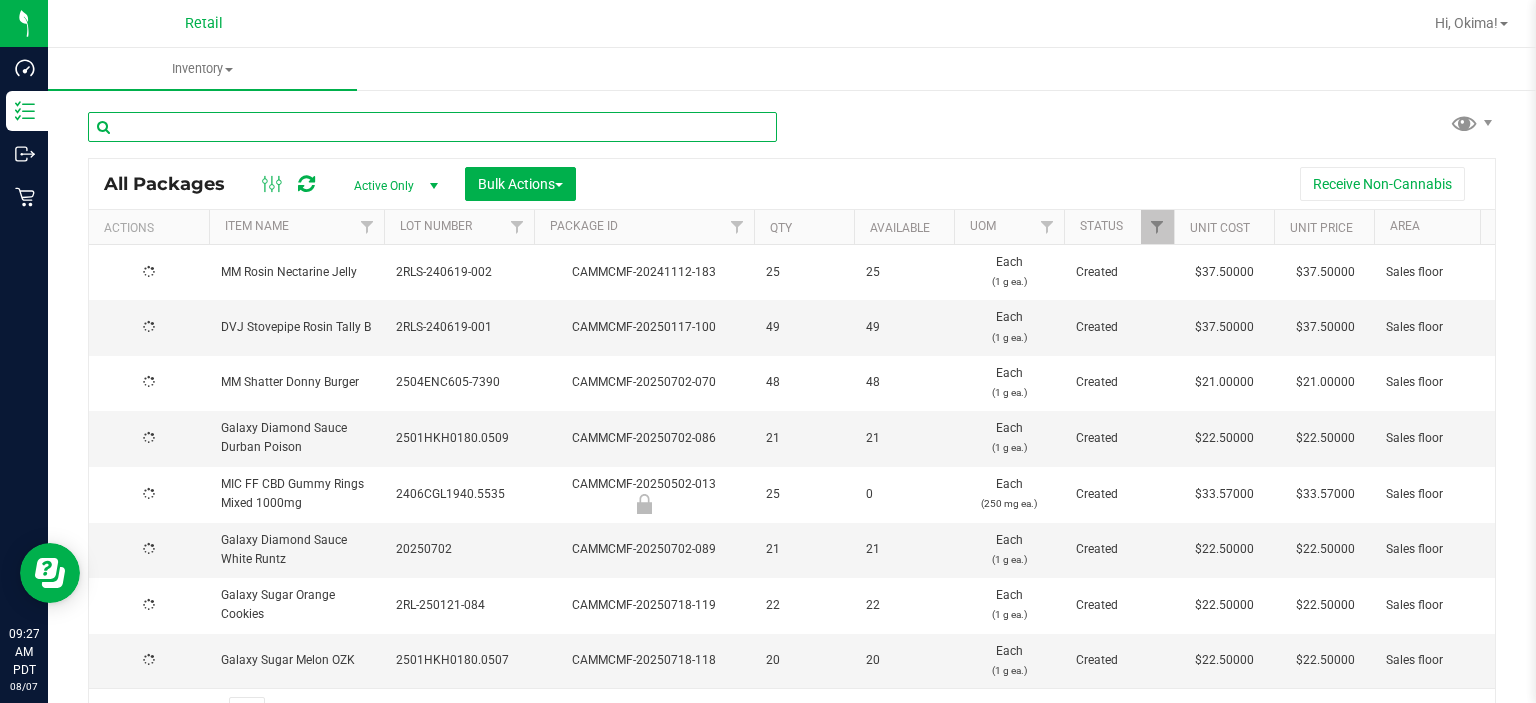 click at bounding box center (432, 127) 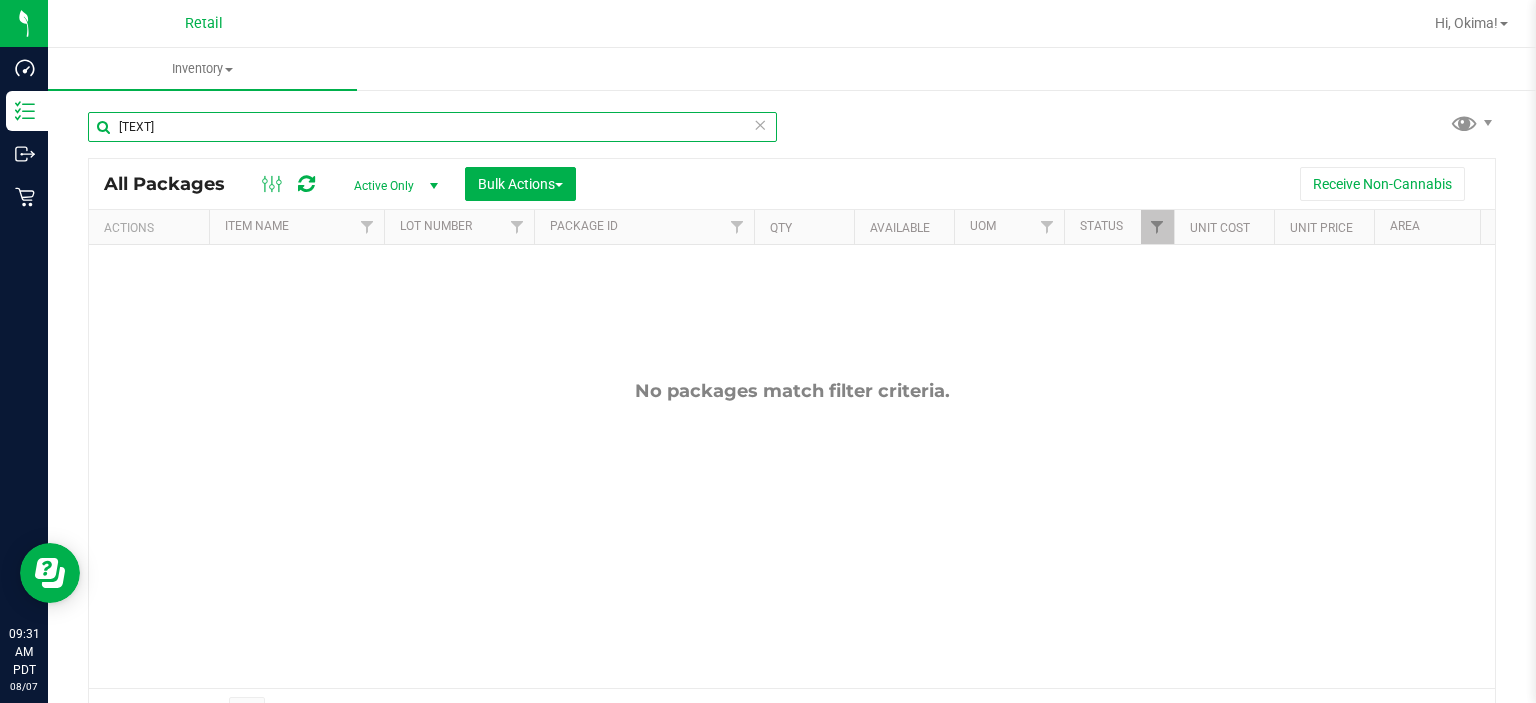 type on "[TEXT]" 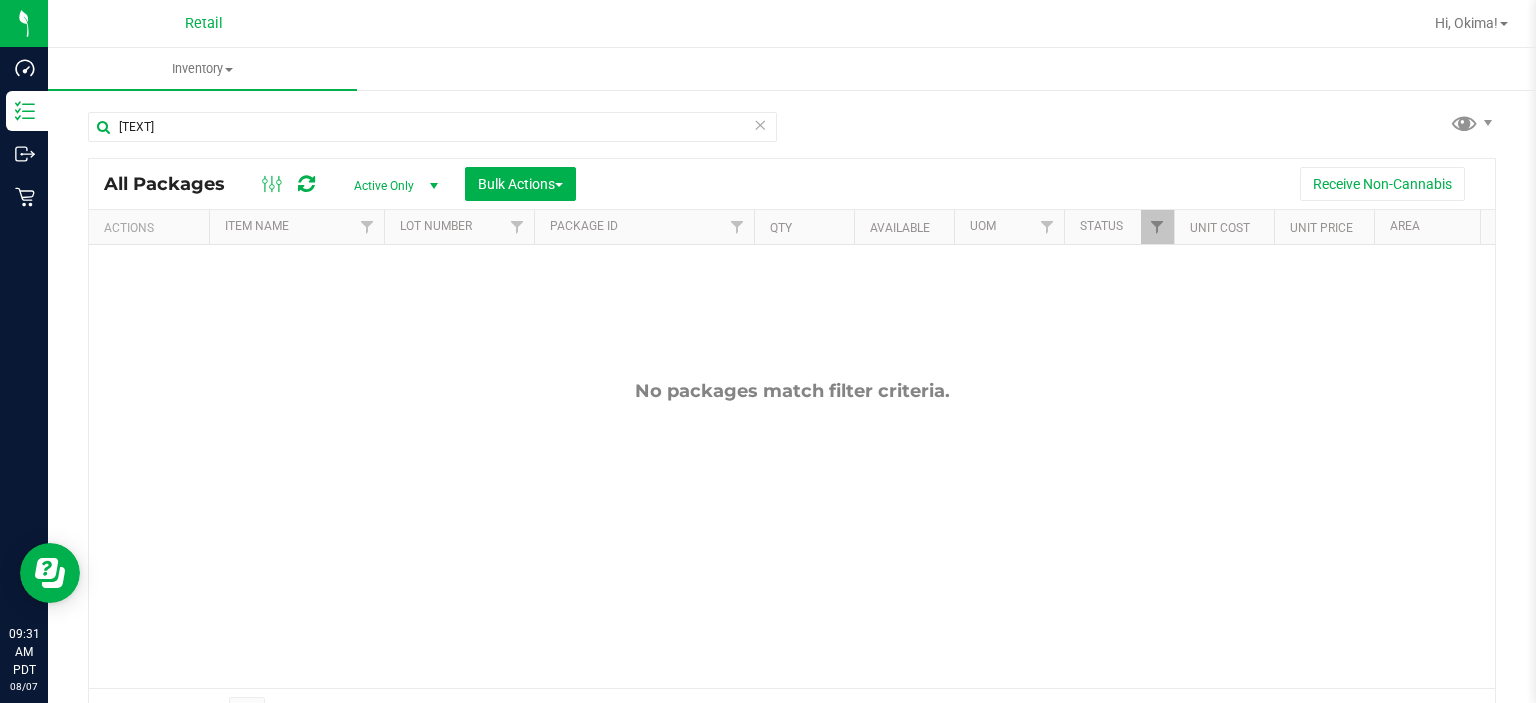 click on "Active Only" at bounding box center [392, 186] 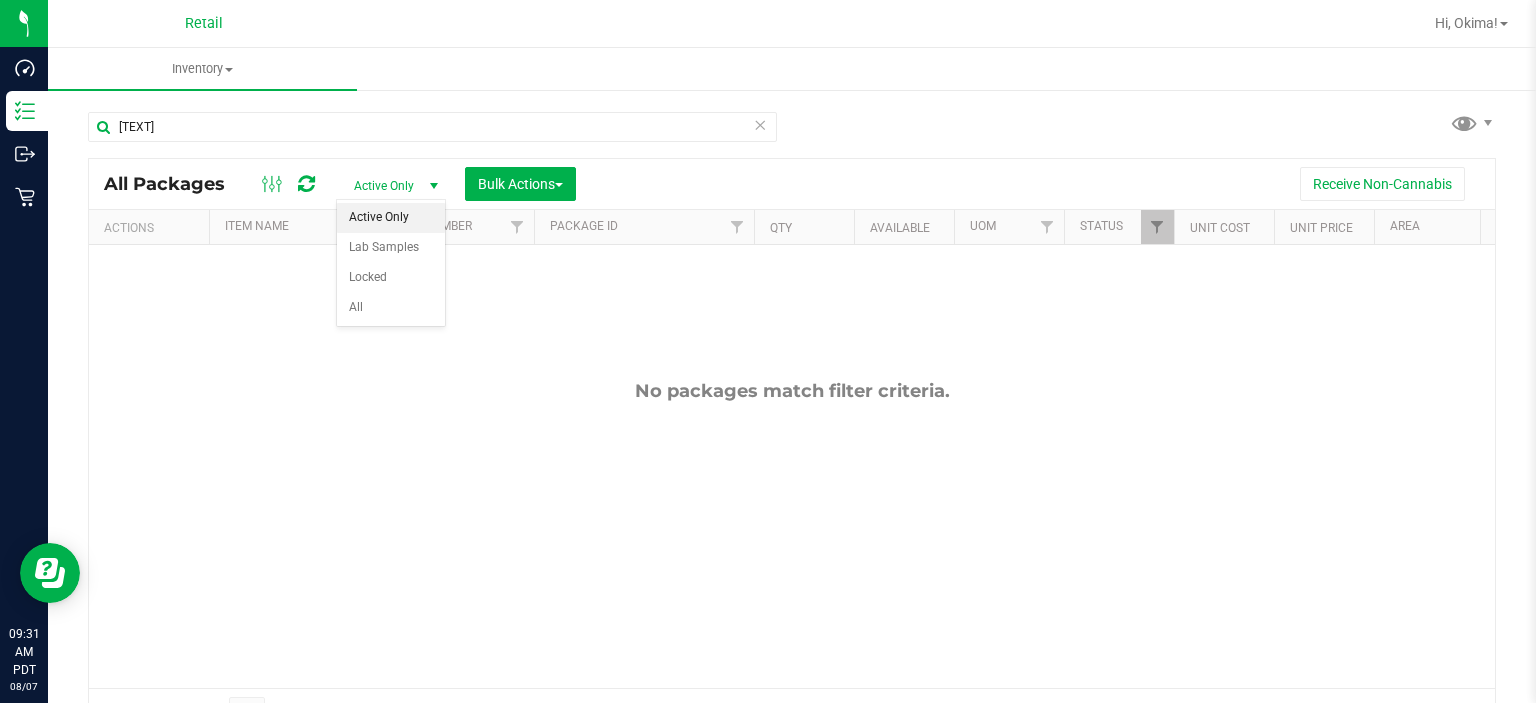 click on "Active Only Lab Samples Locked All No data found." at bounding box center (391, 263) 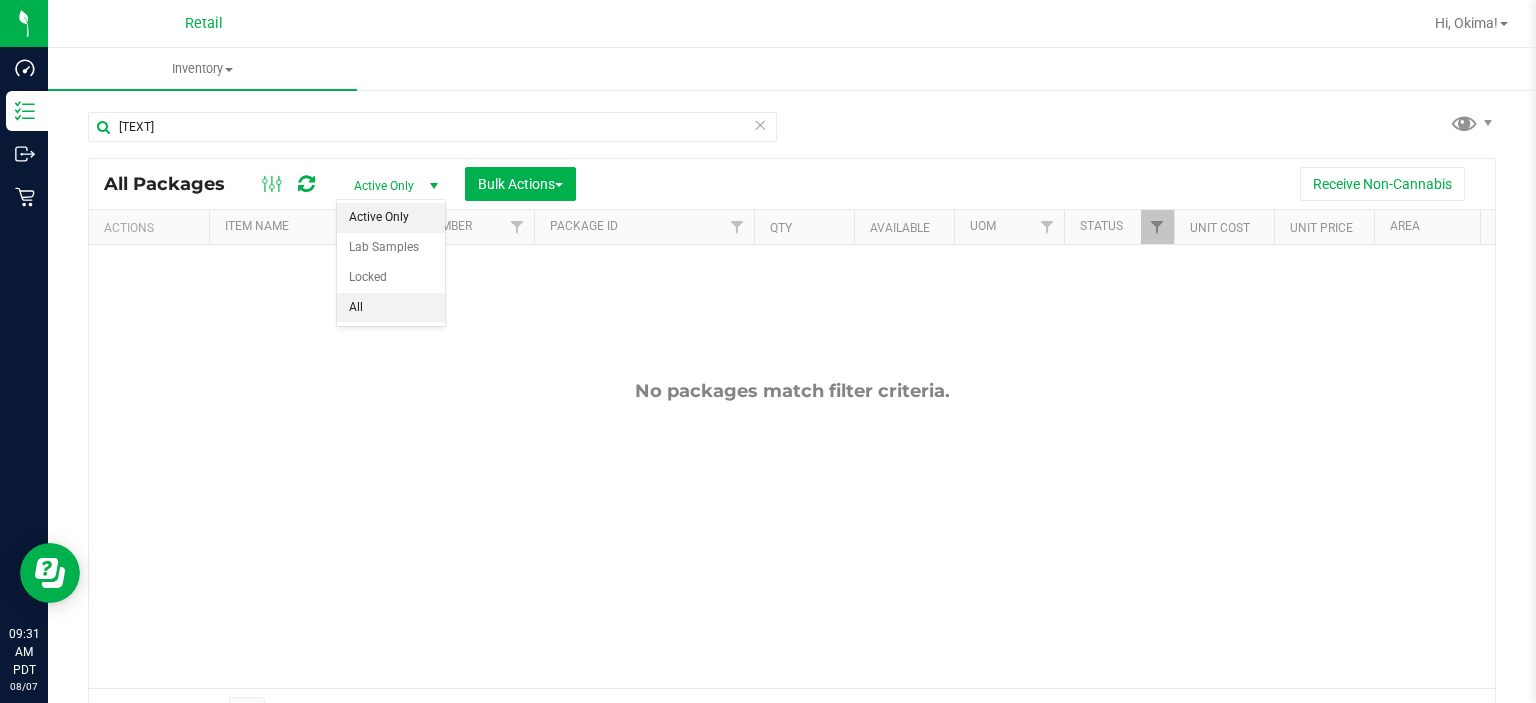 click on "All" at bounding box center [391, 308] 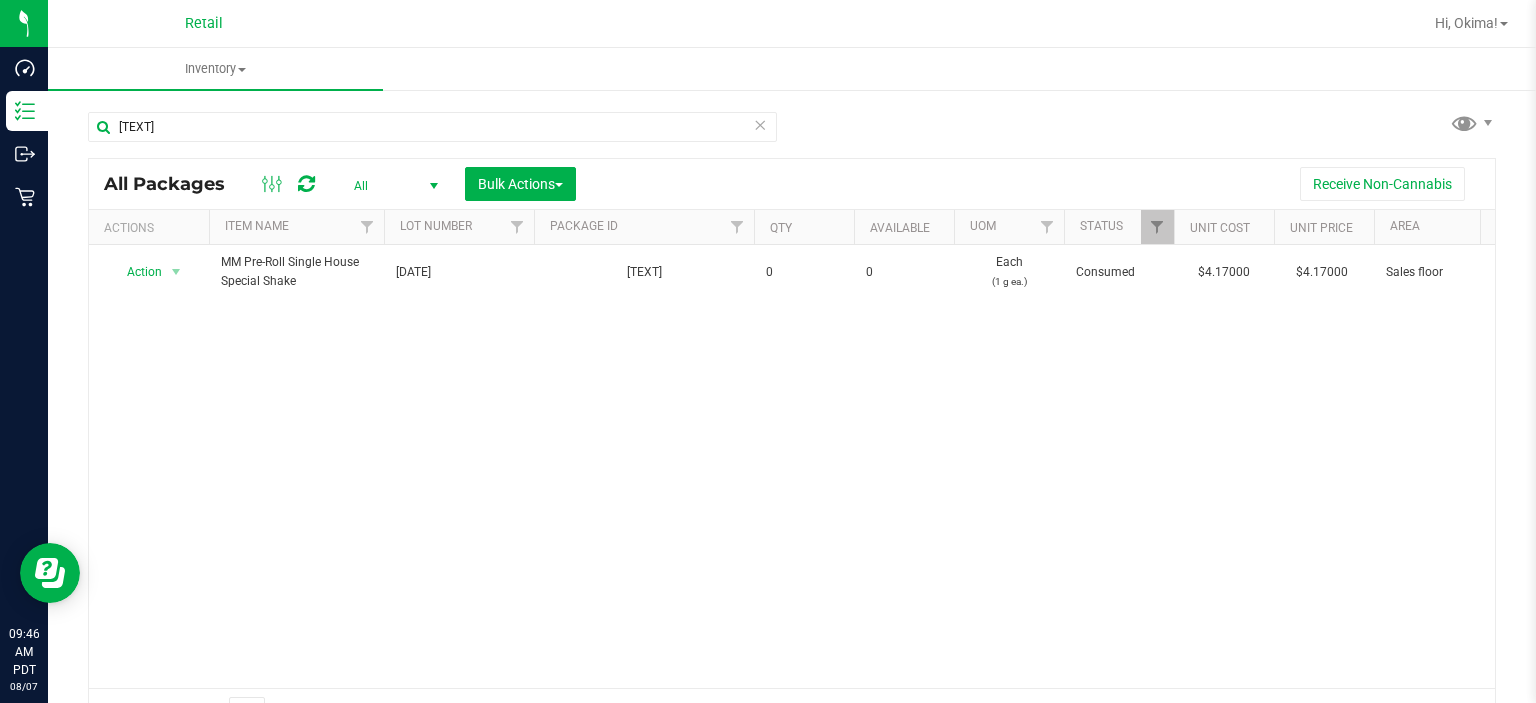 click at bounding box center (760, 124) 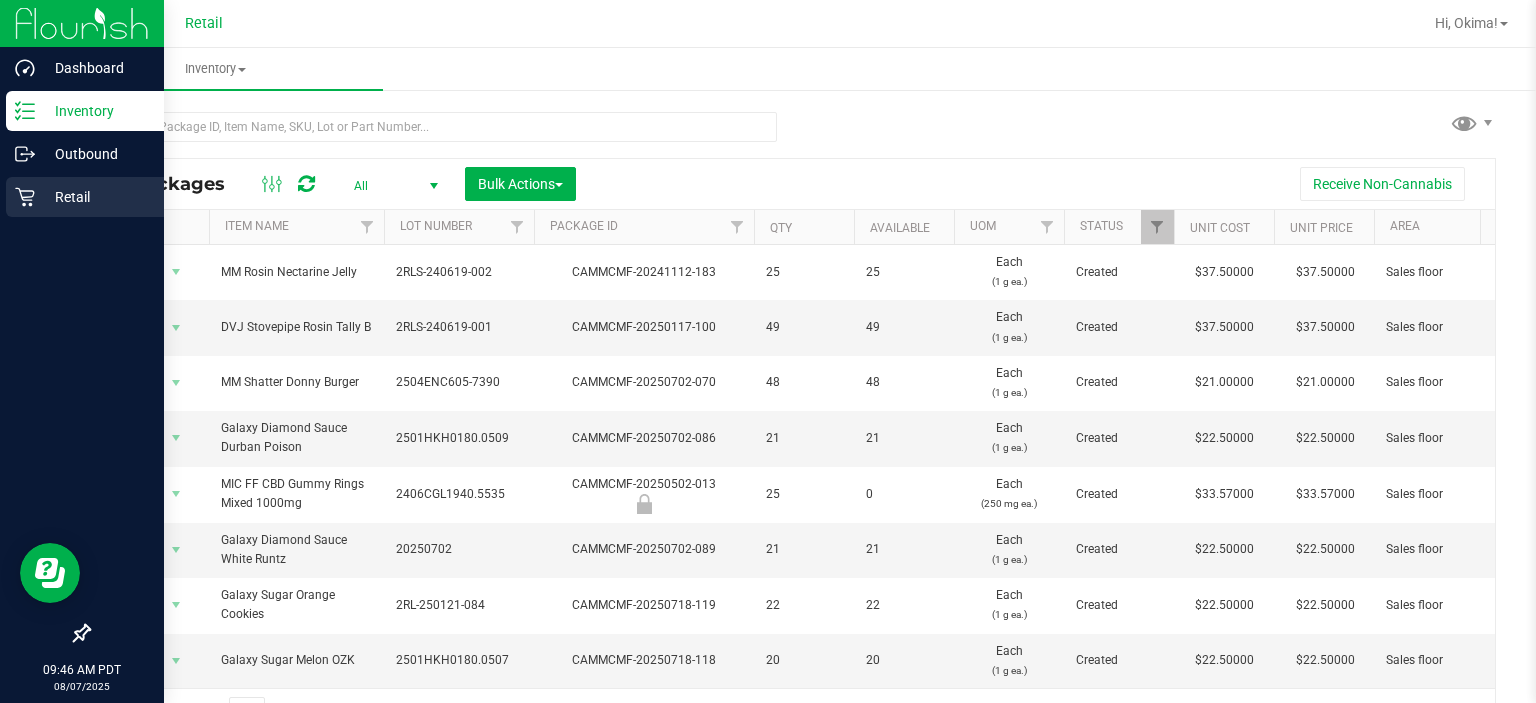 click 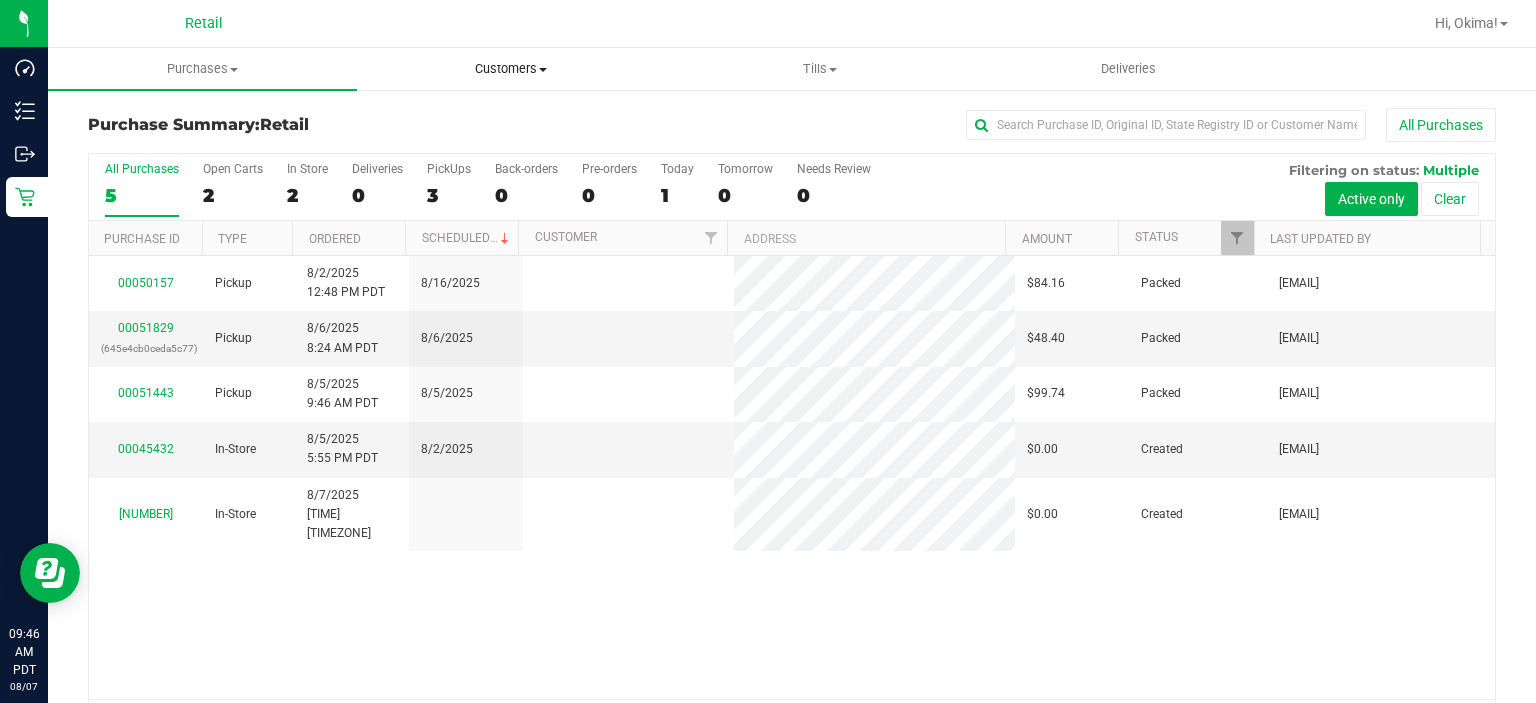 click at bounding box center [543, 70] 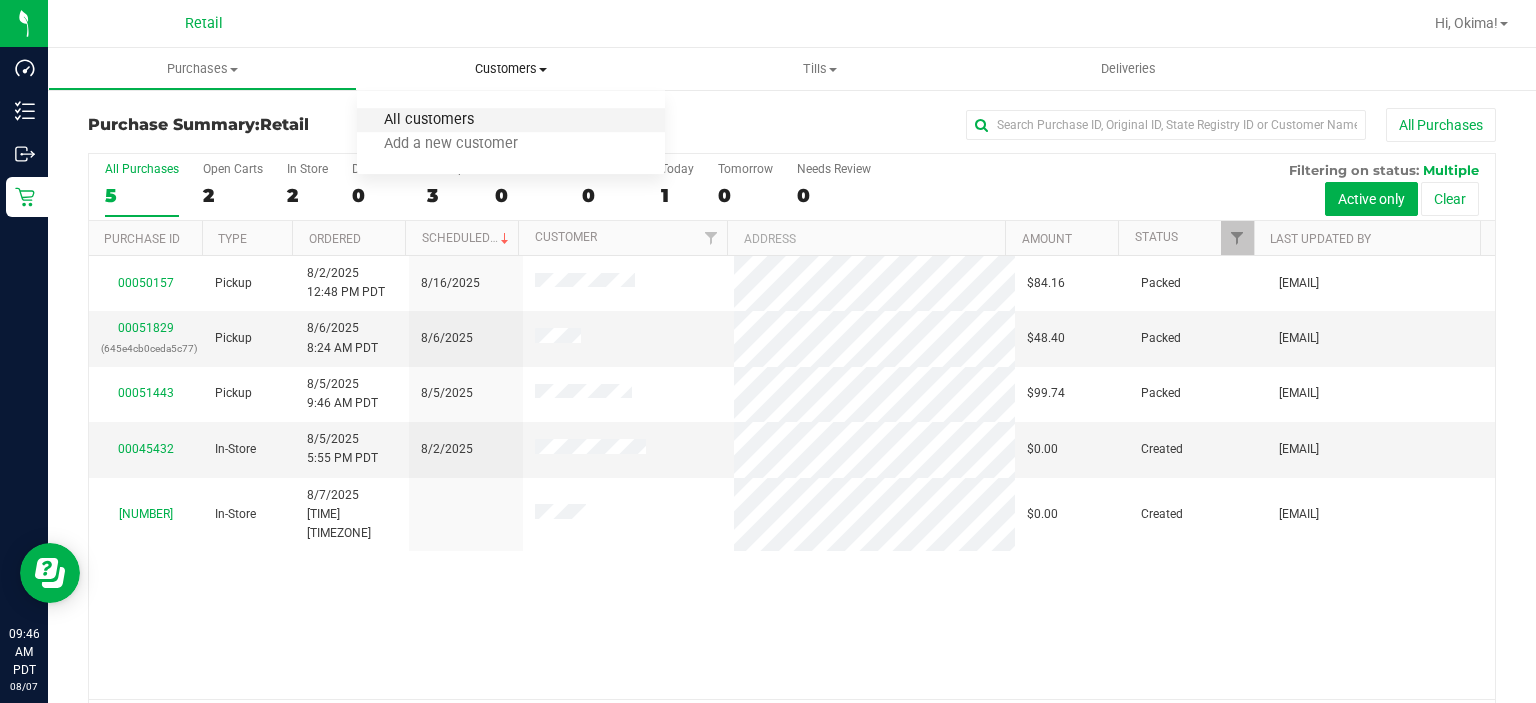 click on "All customers" at bounding box center [429, 120] 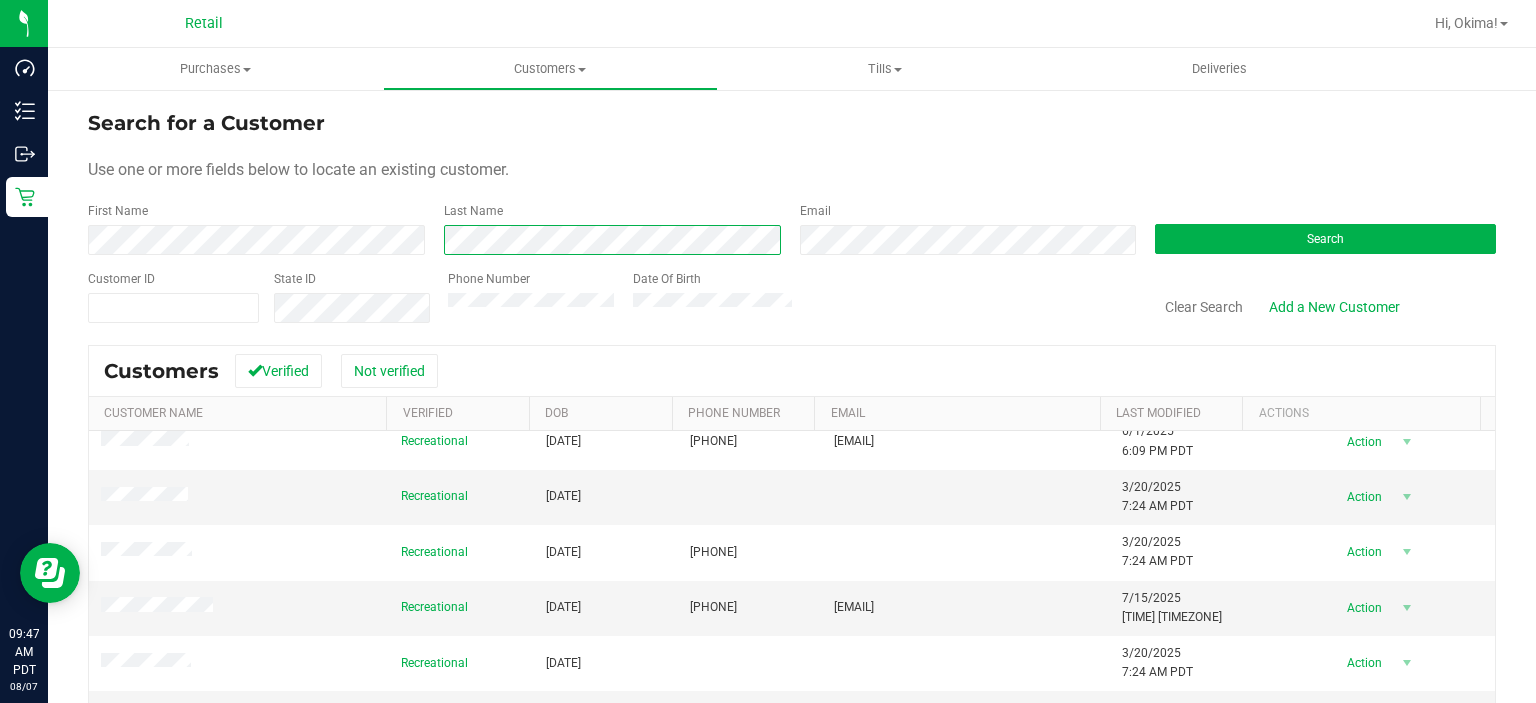 scroll, scrollTop: 256, scrollLeft: 0, axis: vertical 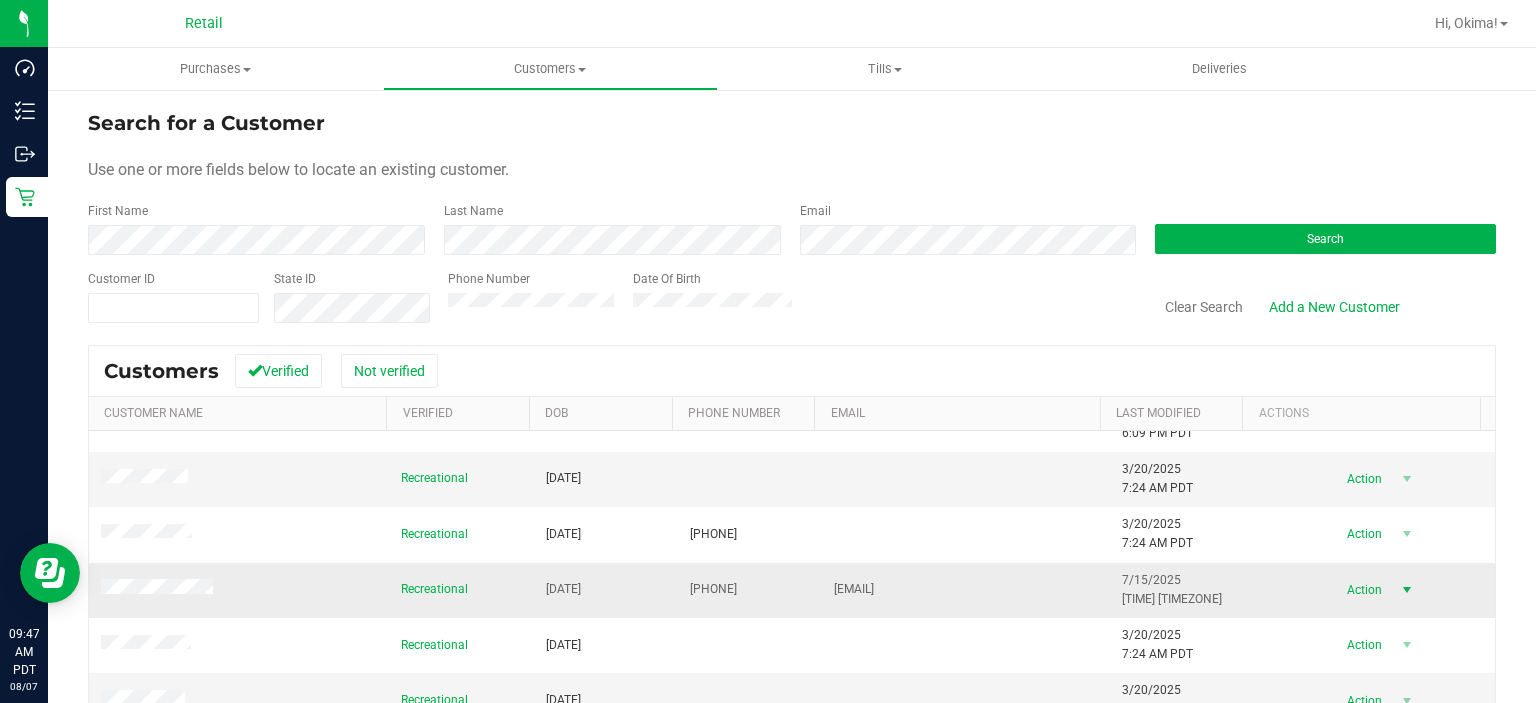 click at bounding box center (1407, 590) 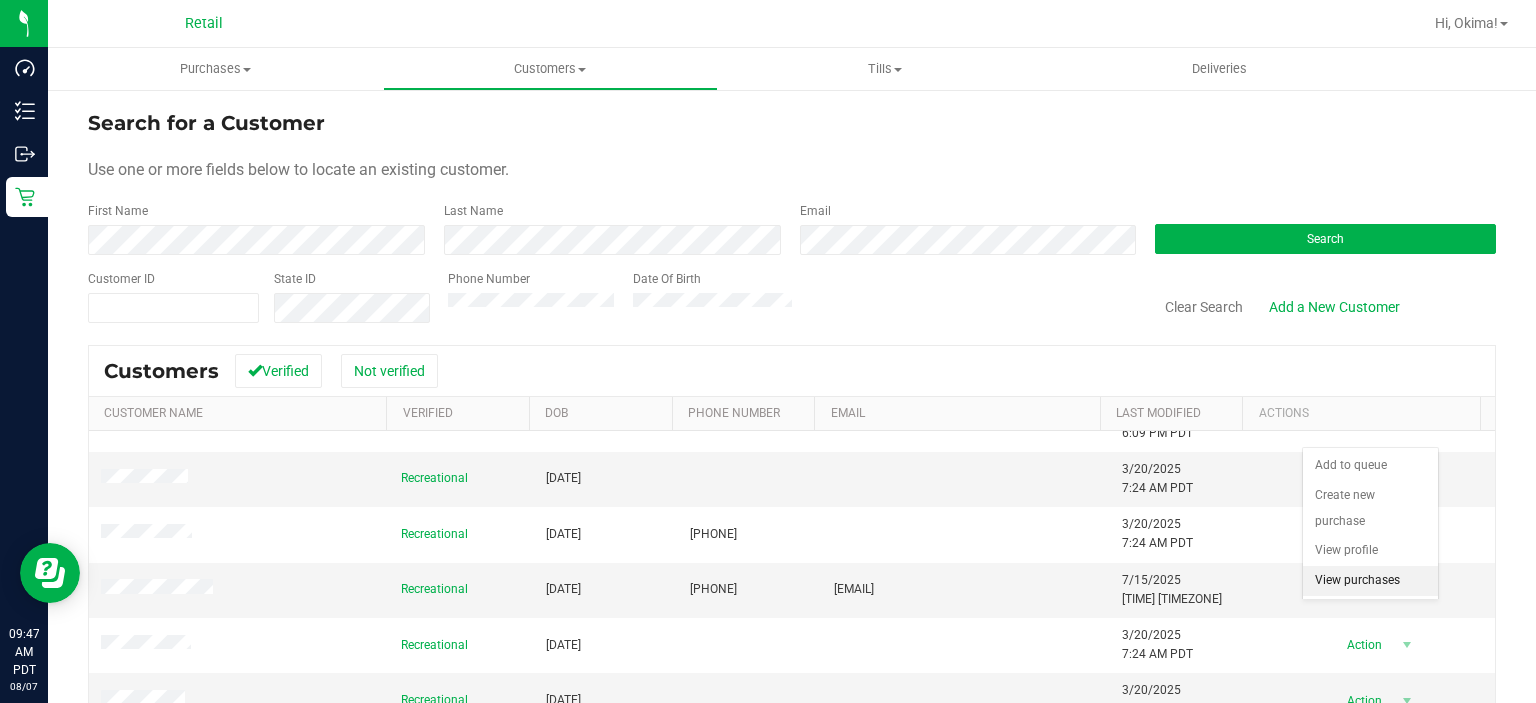 click on "View purchases" at bounding box center (1370, 581) 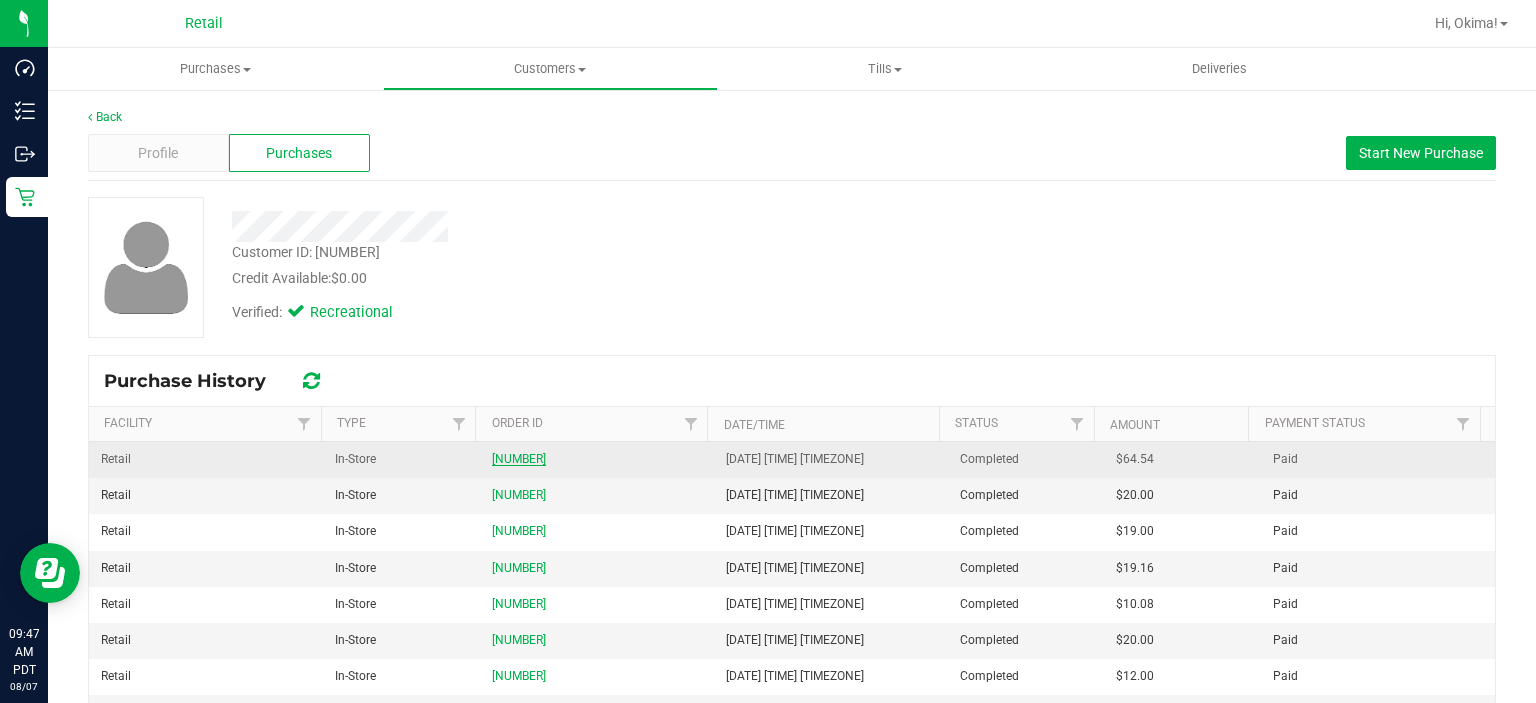 click on "[NUMBER]" at bounding box center [519, 459] 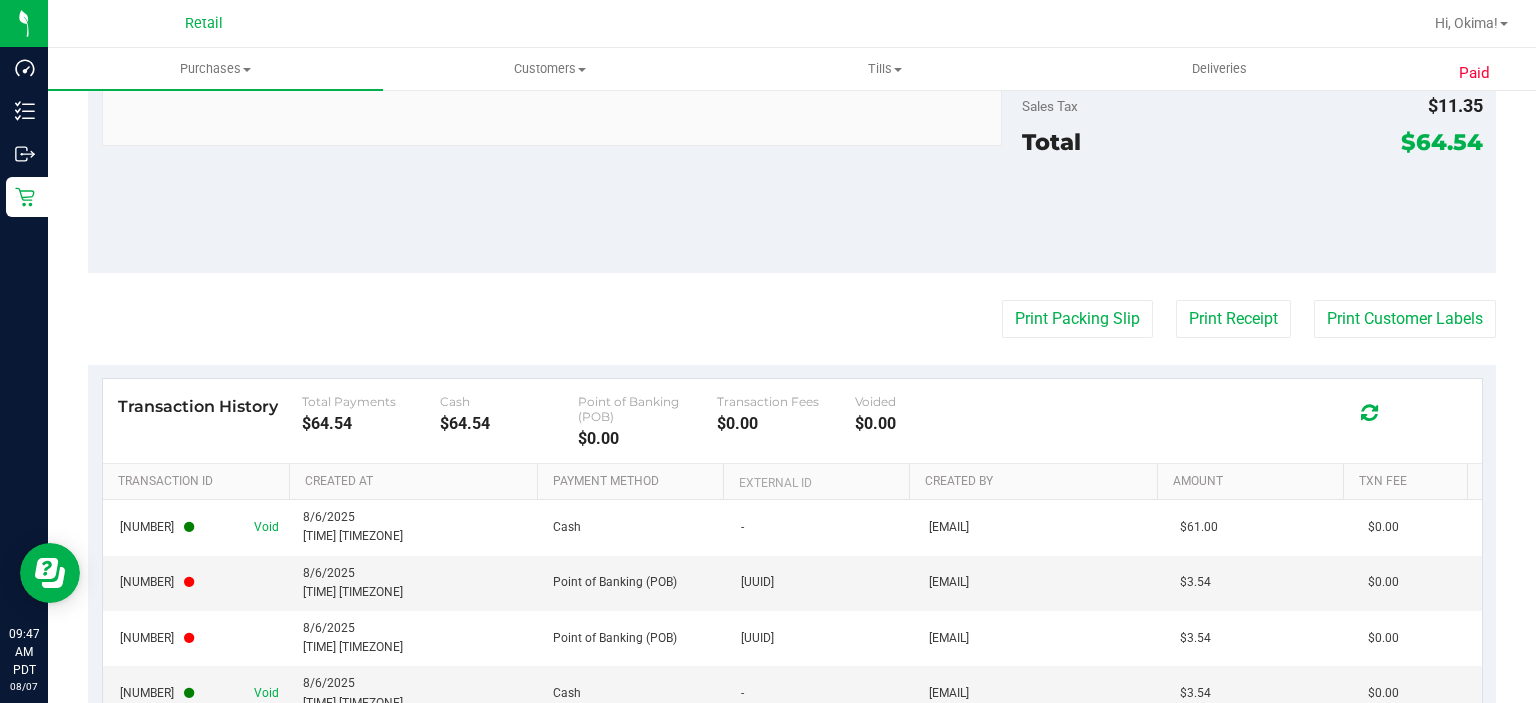 scroll, scrollTop: 1104, scrollLeft: 0, axis: vertical 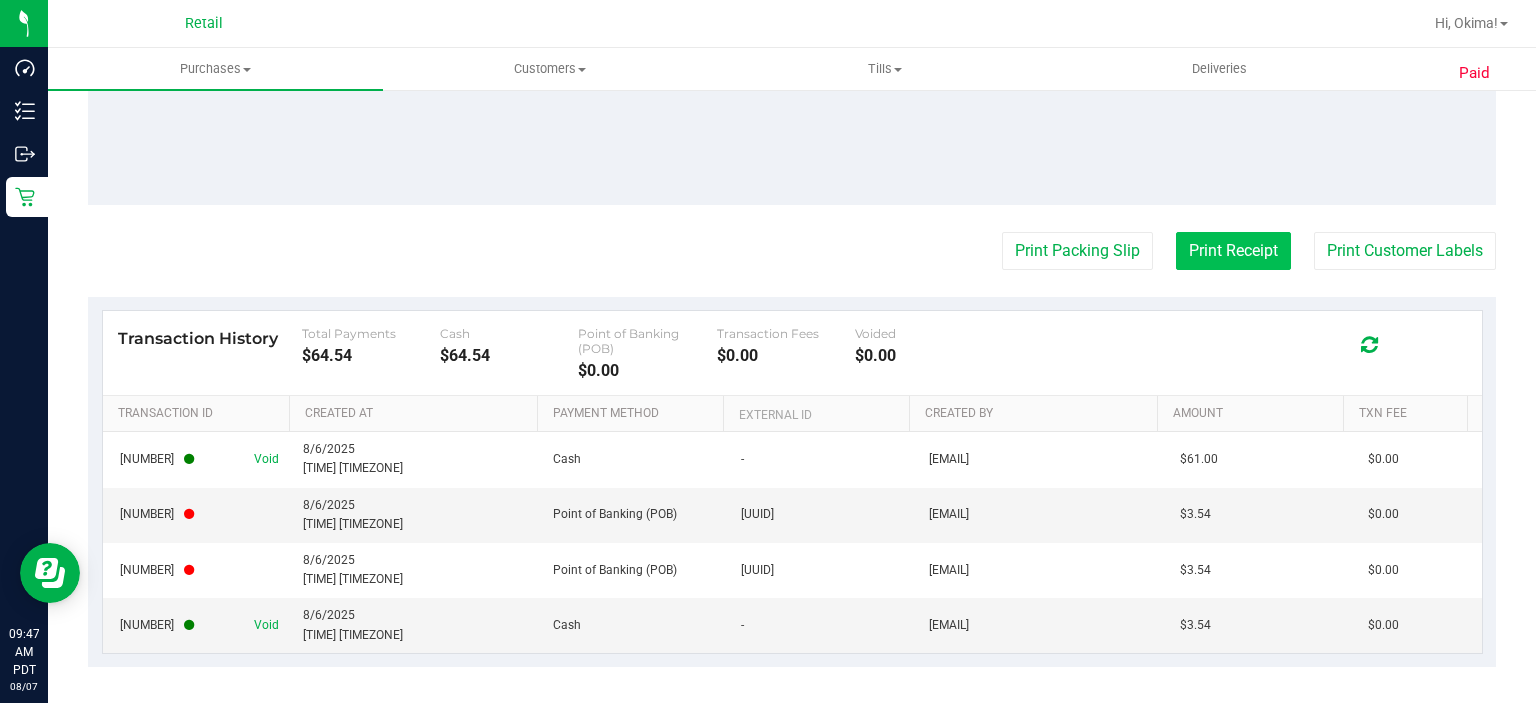 click on "Print Receipt" at bounding box center [1233, 251] 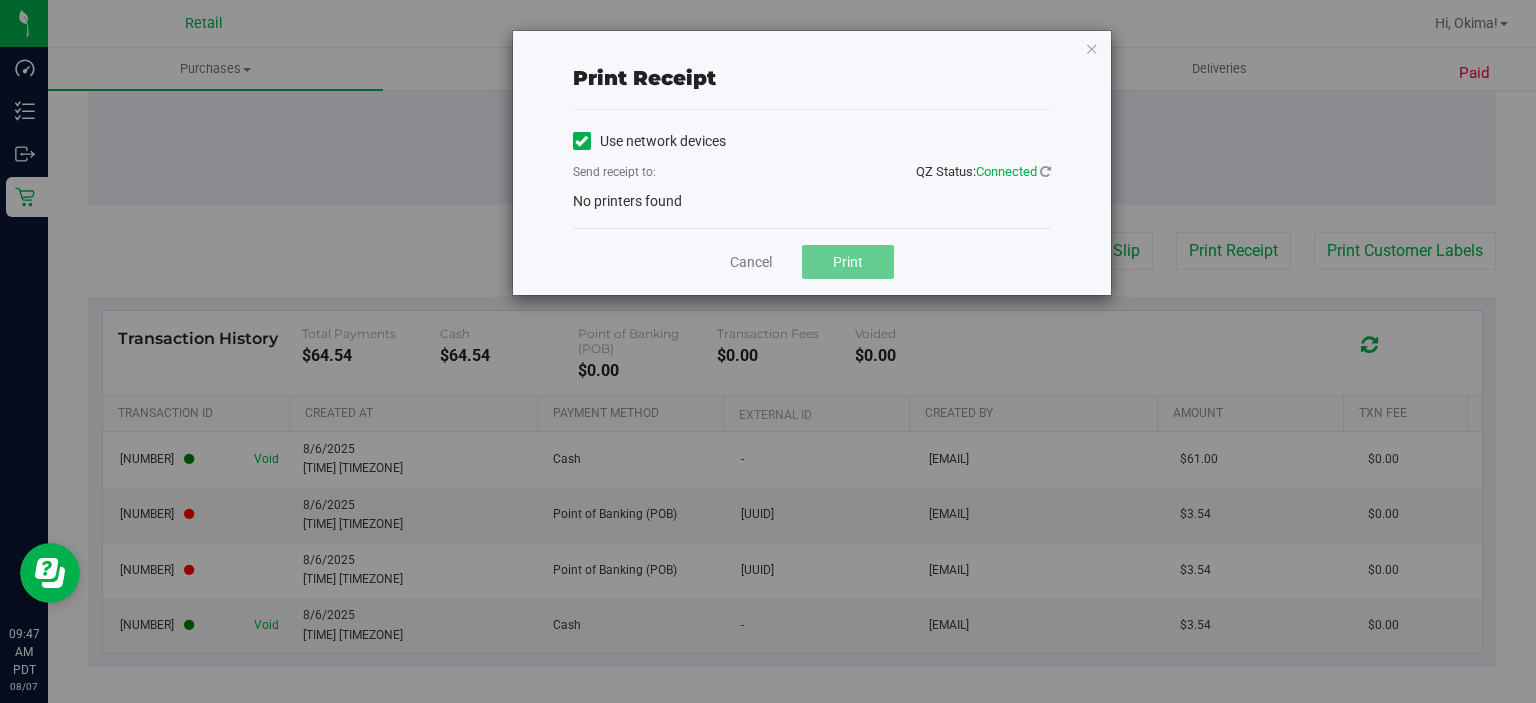 click on "Use network devices" at bounding box center [649, 141] 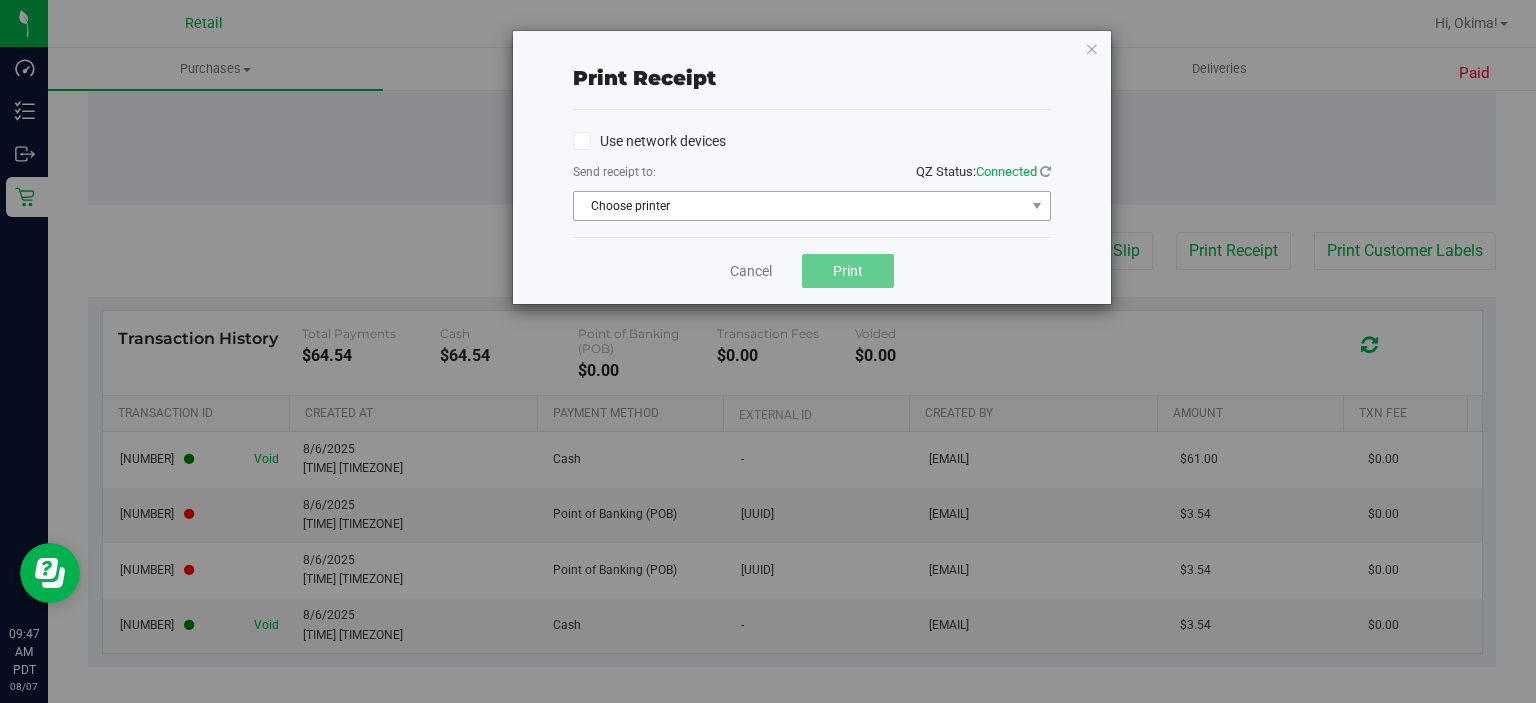 click on "Choose printer" at bounding box center (799, 206) 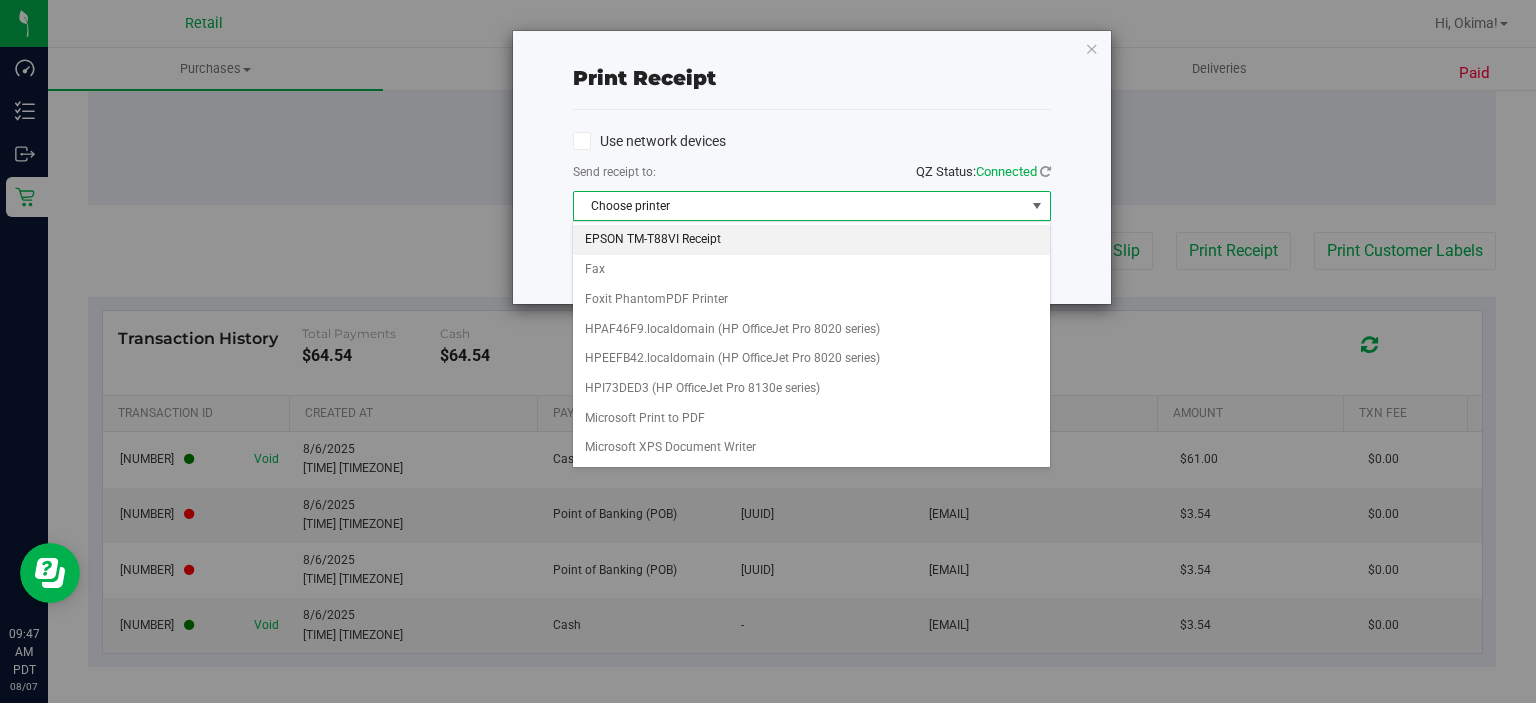 click on "EPSON TM-T88VI Receipt" at bounding box center (811, 240) 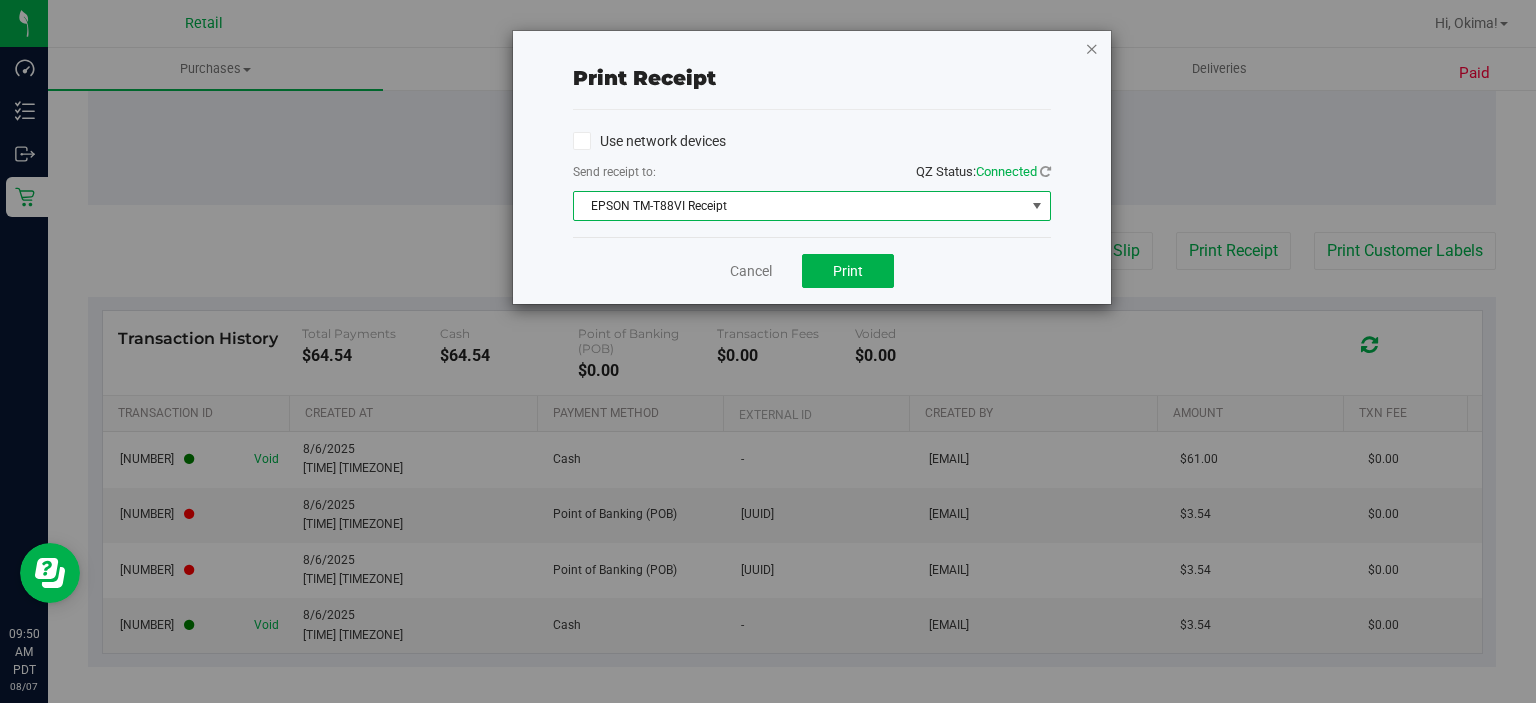 click at bounding box center (1092, 48) 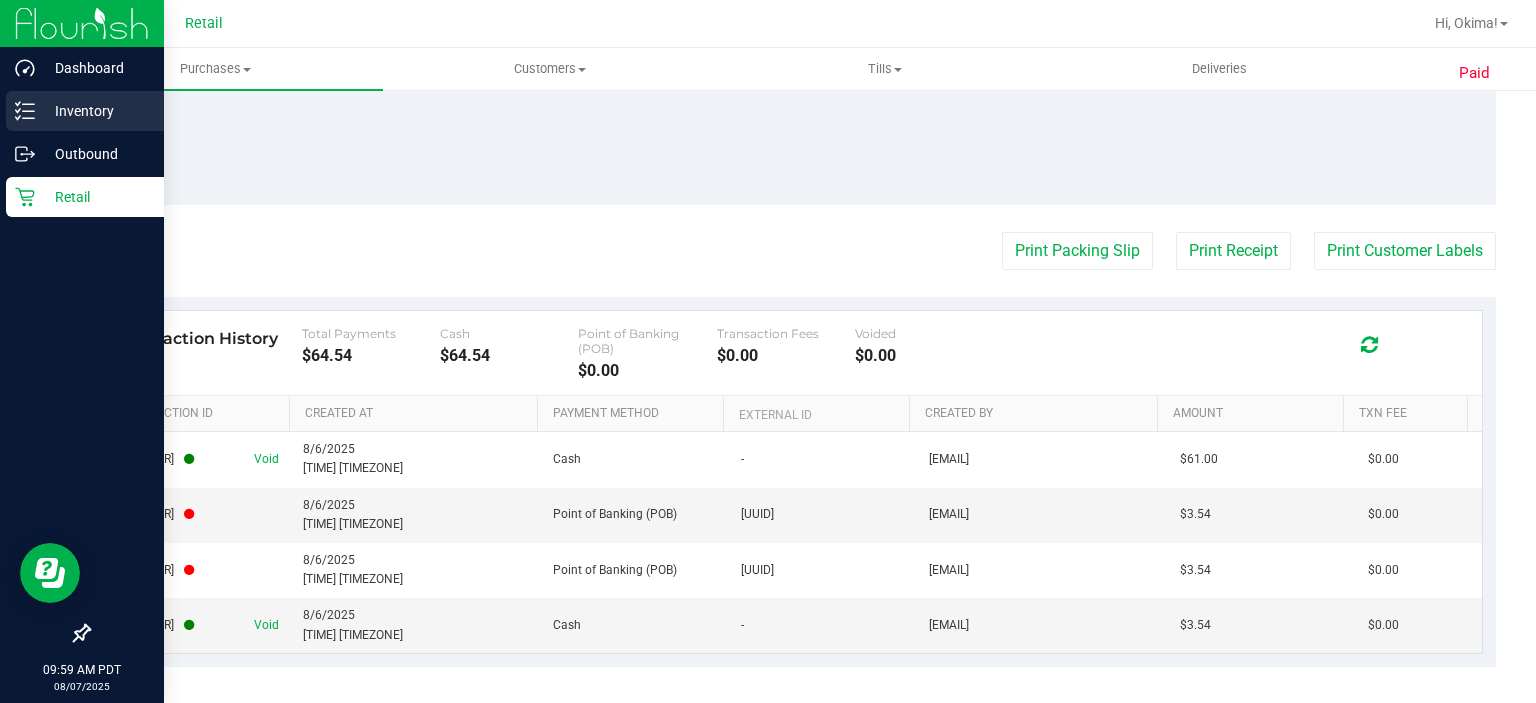 click on "Inventory" at bounding box center (95, 111) 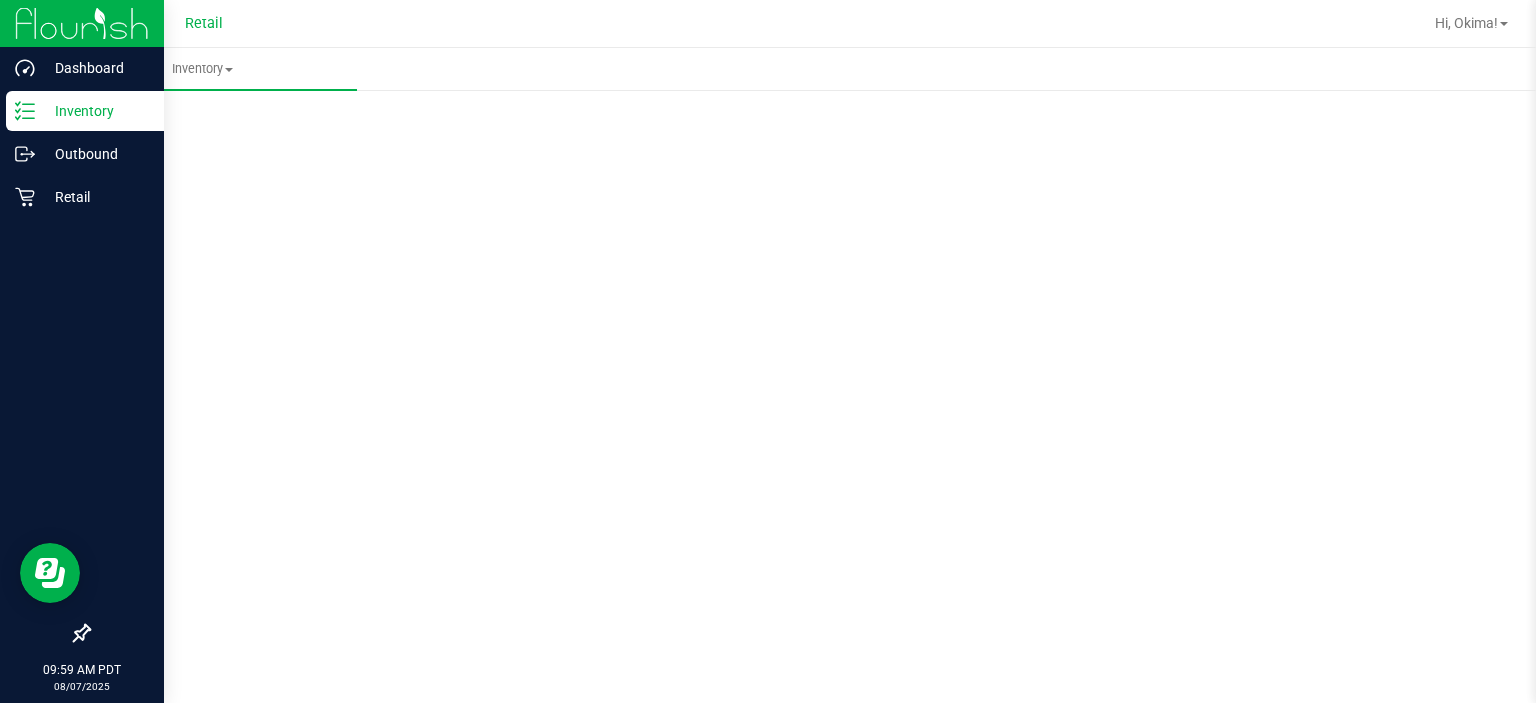 scroll, scrollTop: 0, scrollLeft: 0, axis: both 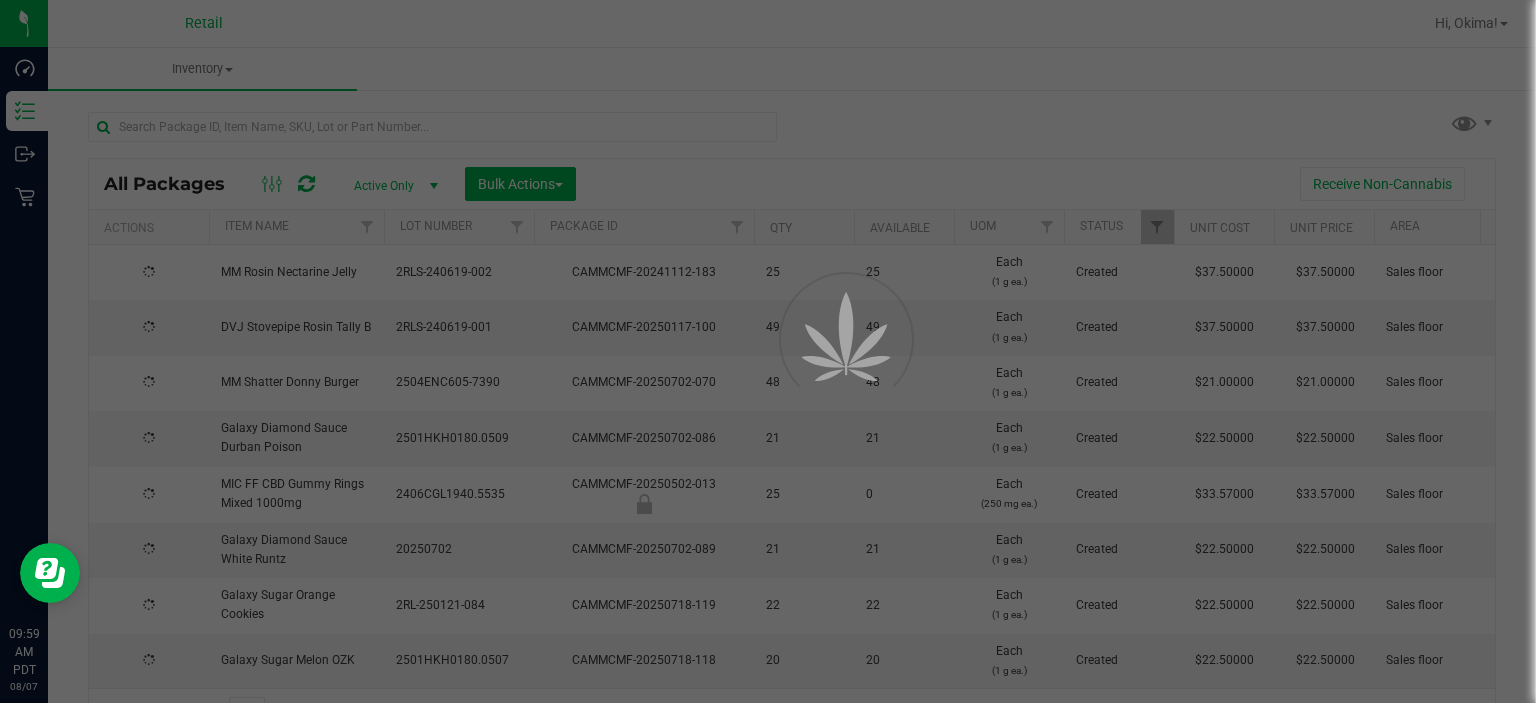 click at bounding box center (768, 351) 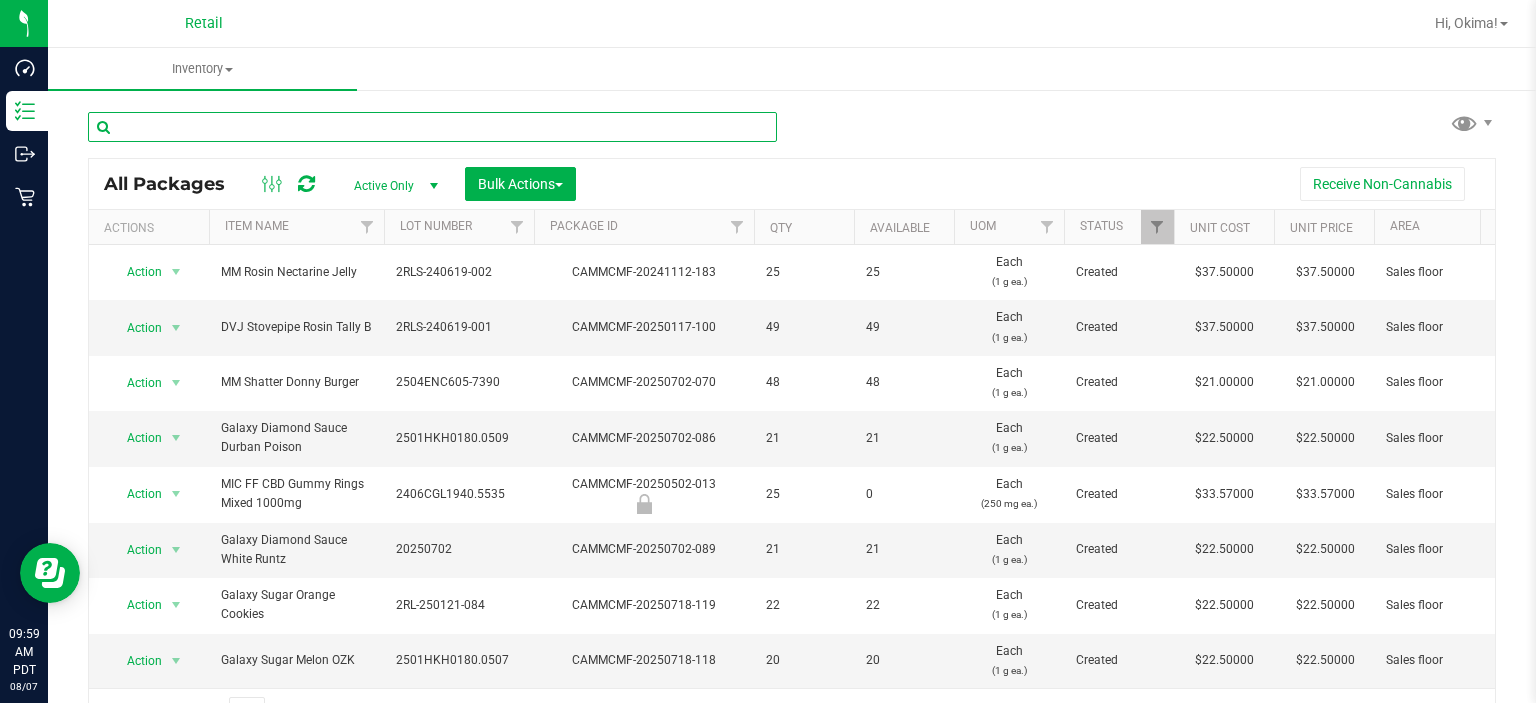 click at bounding box center [432, 127] 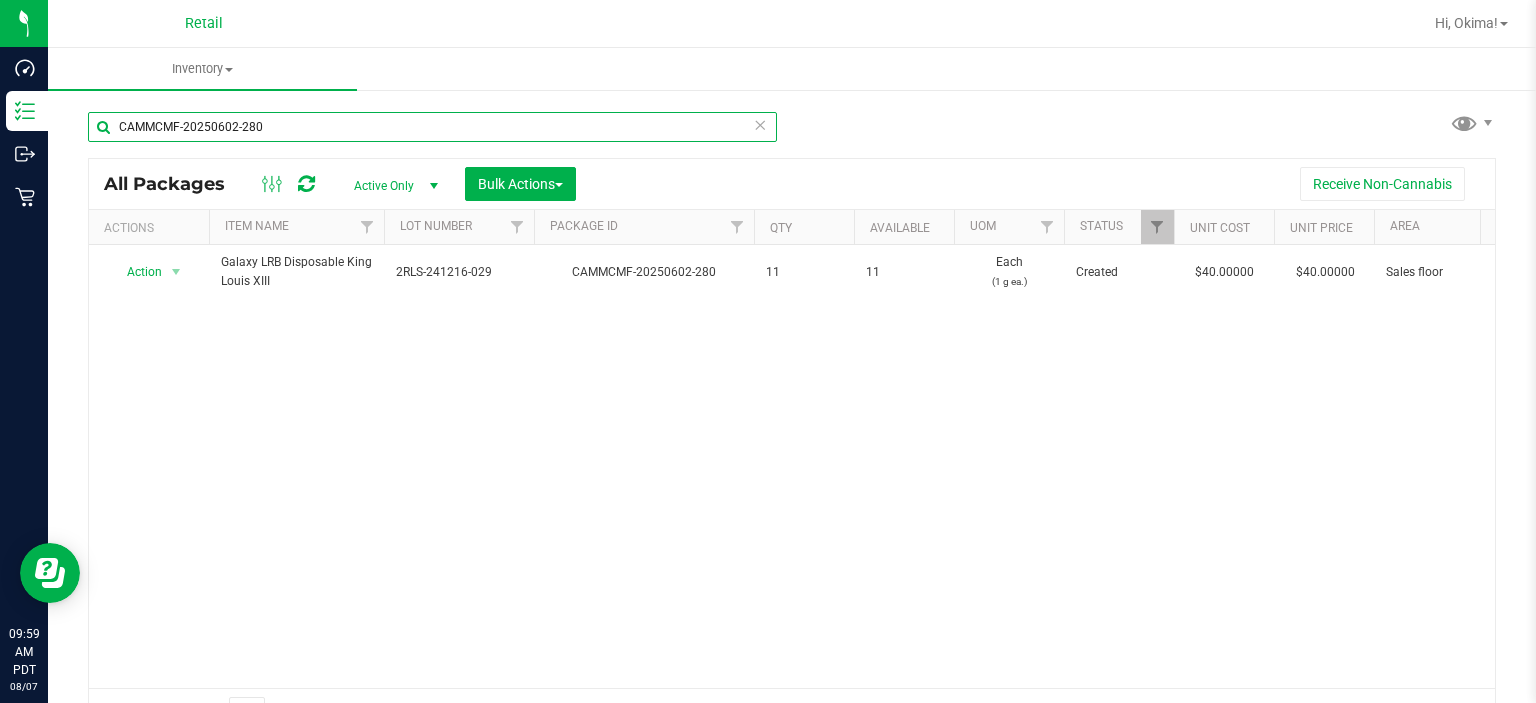 type on "CAMMCMF-20250602-280" 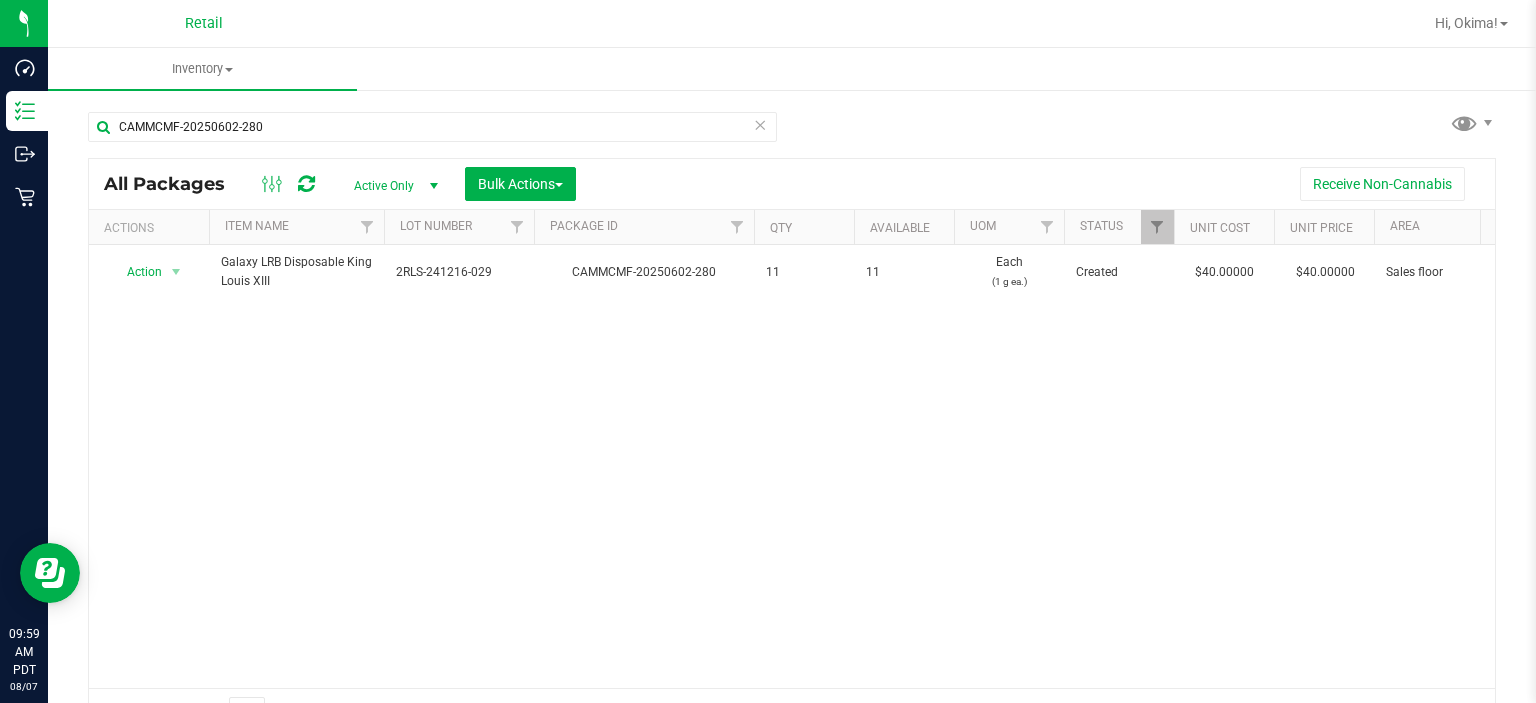 click at bounding box center [760, 124] 